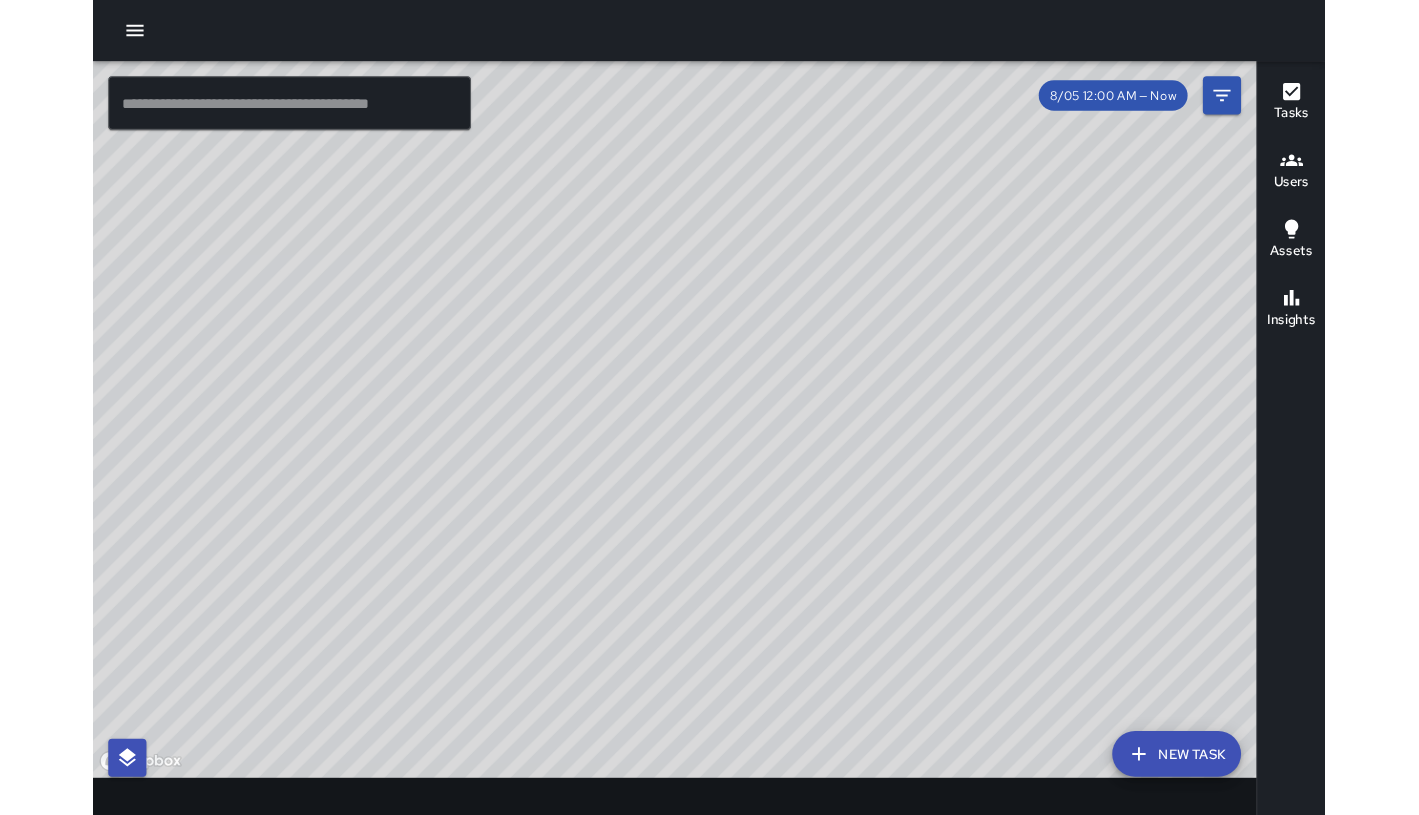 scroll, scrollTop: 0, scrollLeft: 0, axis: both 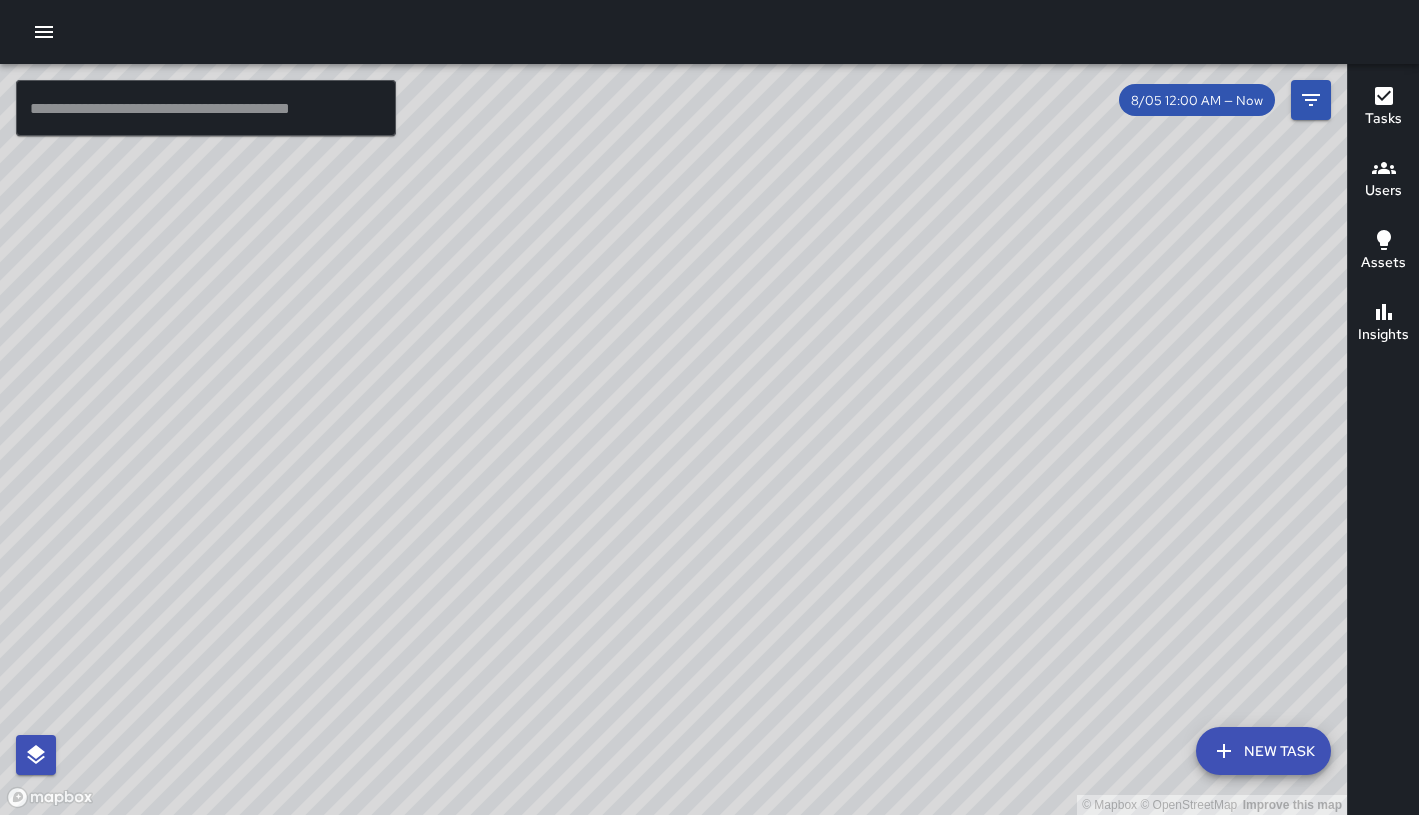 click on "New Task" at bounding box center (1263, 751) 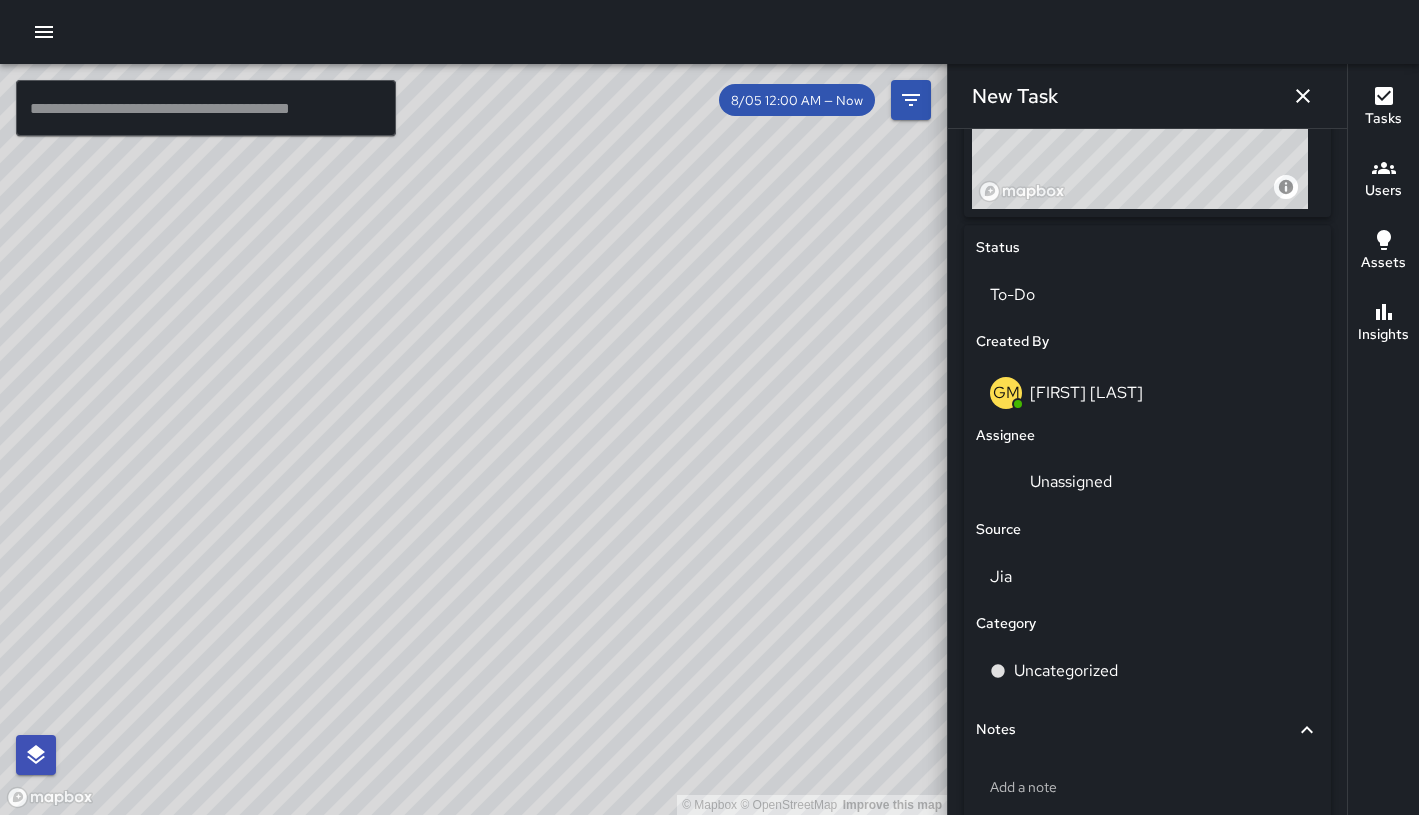 scroll, scrollTop: 552, scrollLeft: 0, axis: vertical 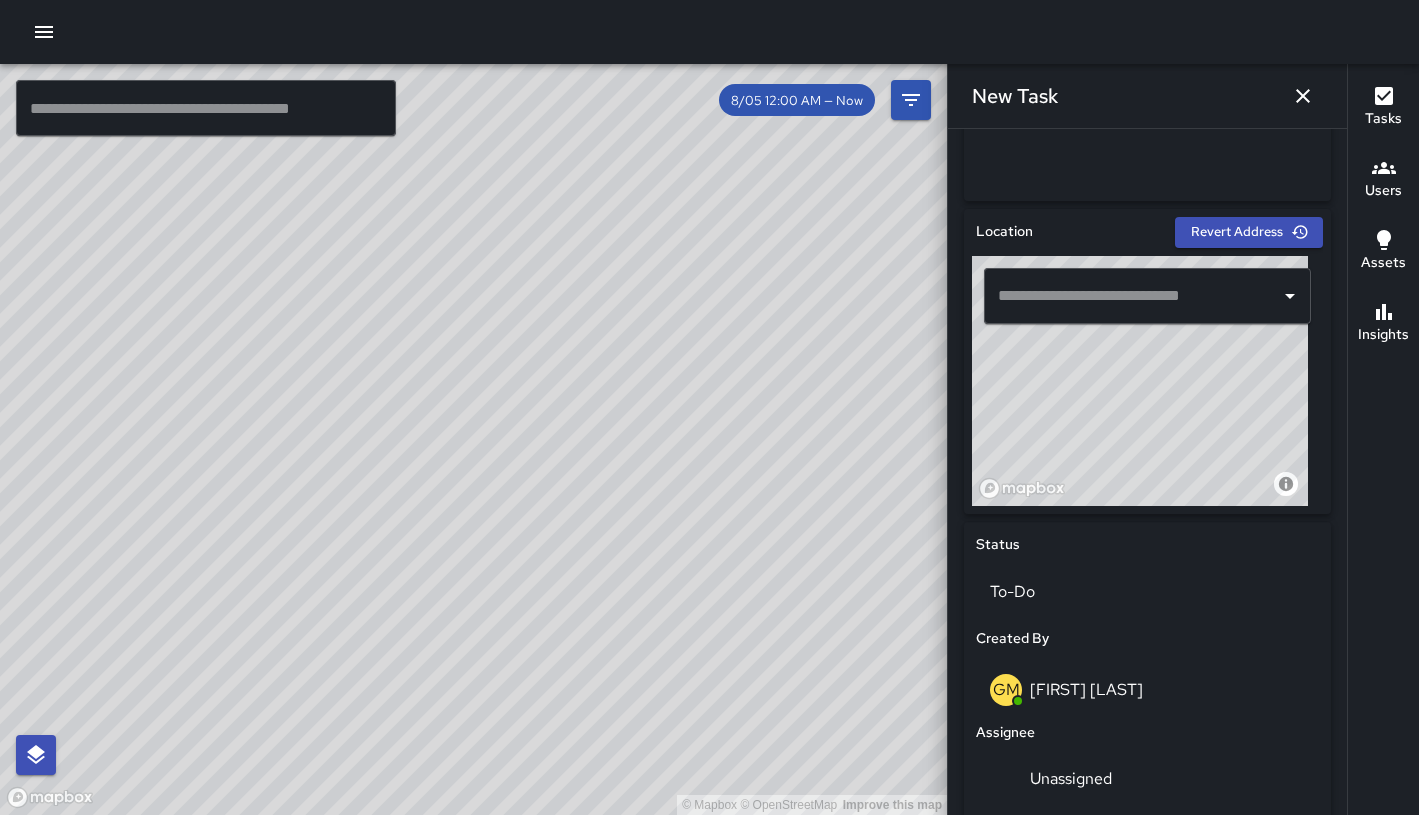 click at bounding box center [1132, 296] 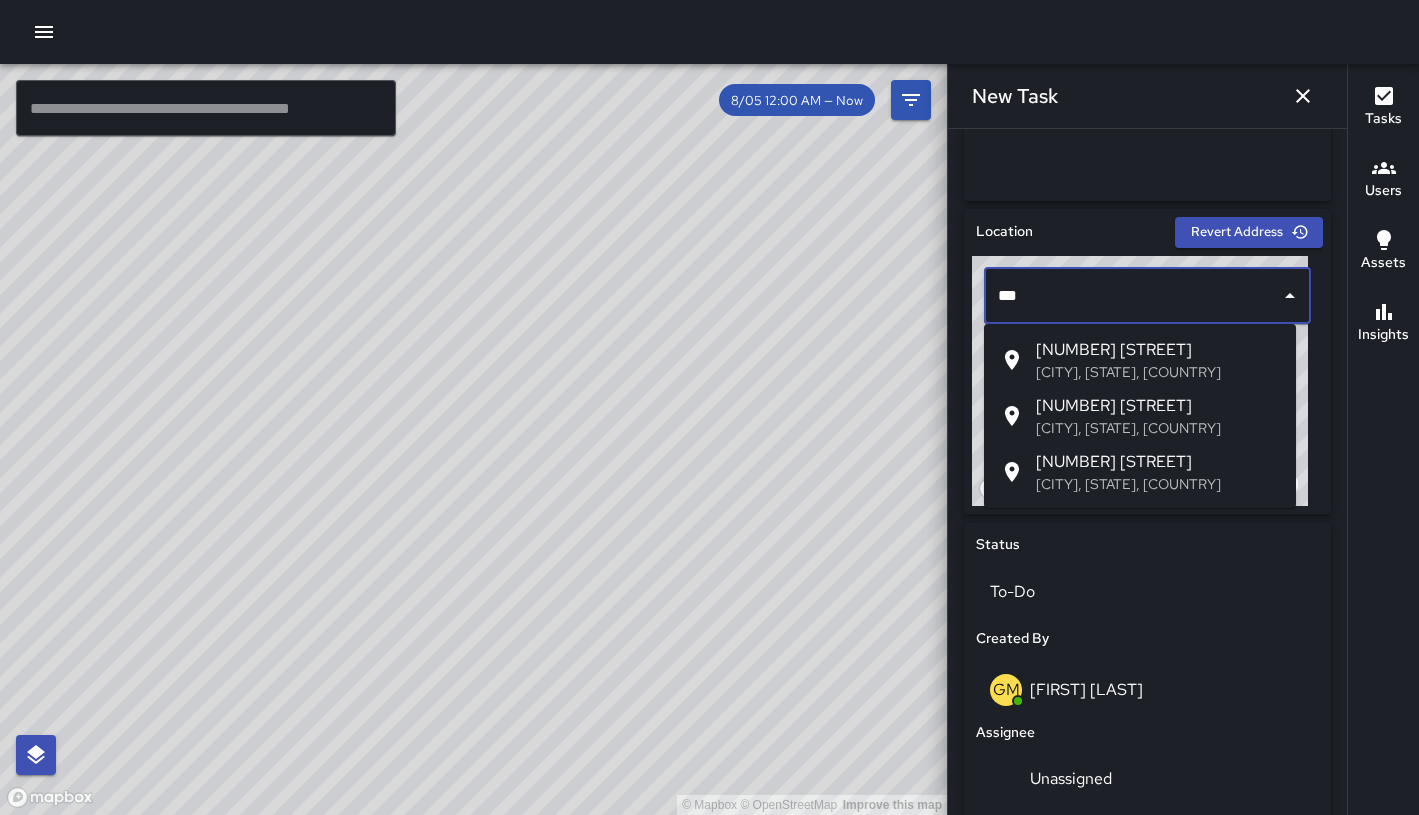 click on "[NUMBER] [STREET]" at bounding box center [1158, 350] 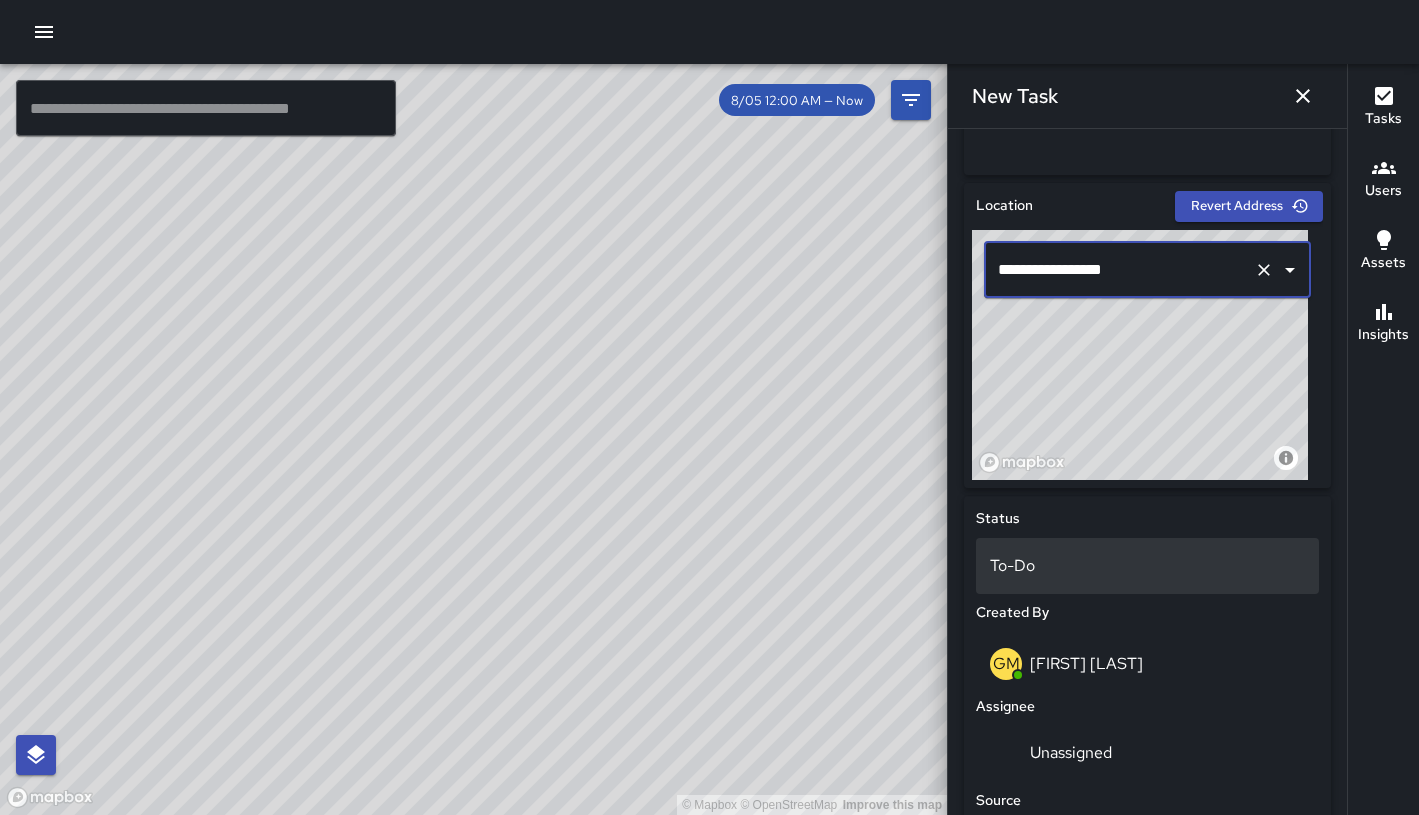 scroll, scrollTop: 590, scrollLeft: 0, axis: vertical 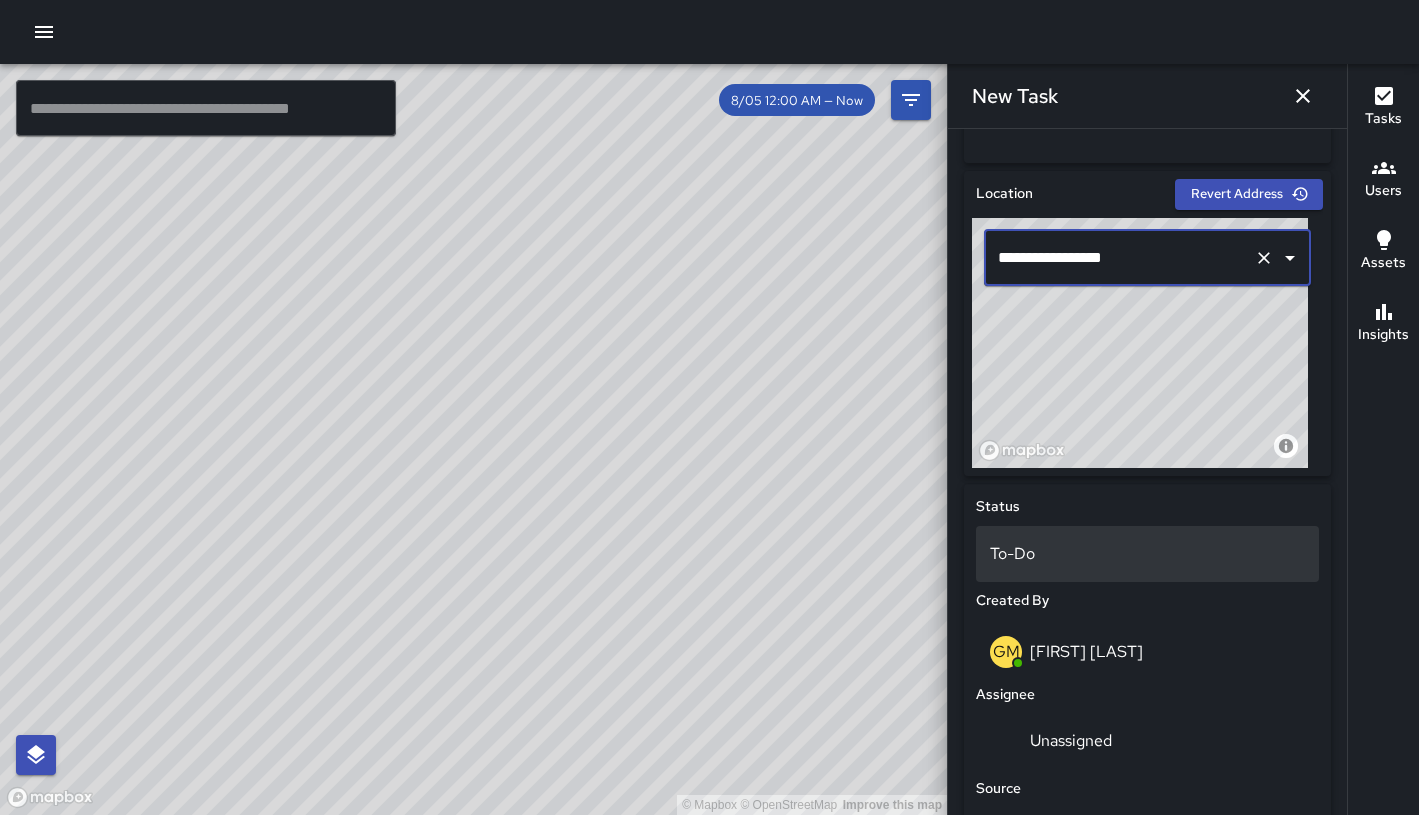 type on "**********" 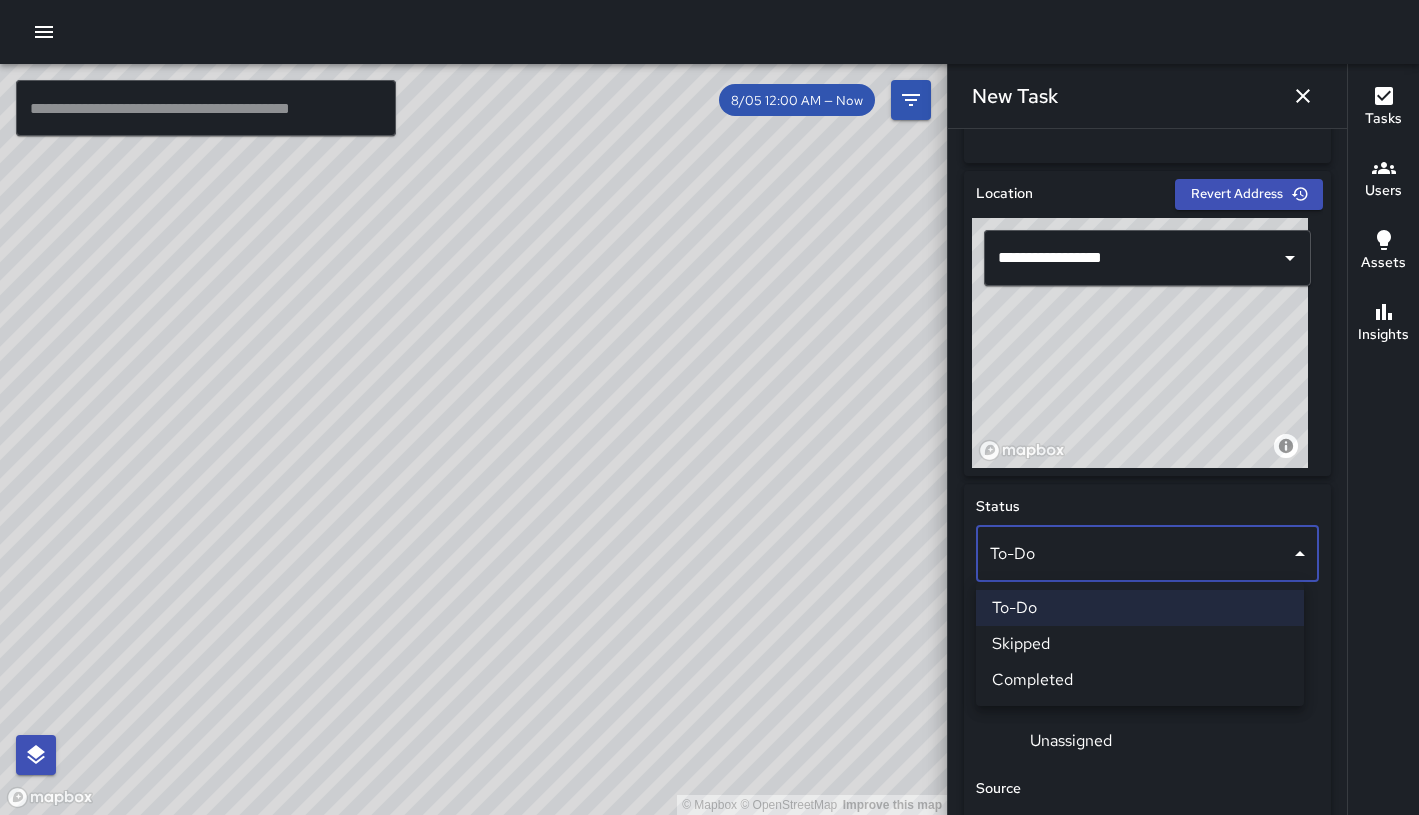 click on "To-Do" at bounding box center [1140, 608] 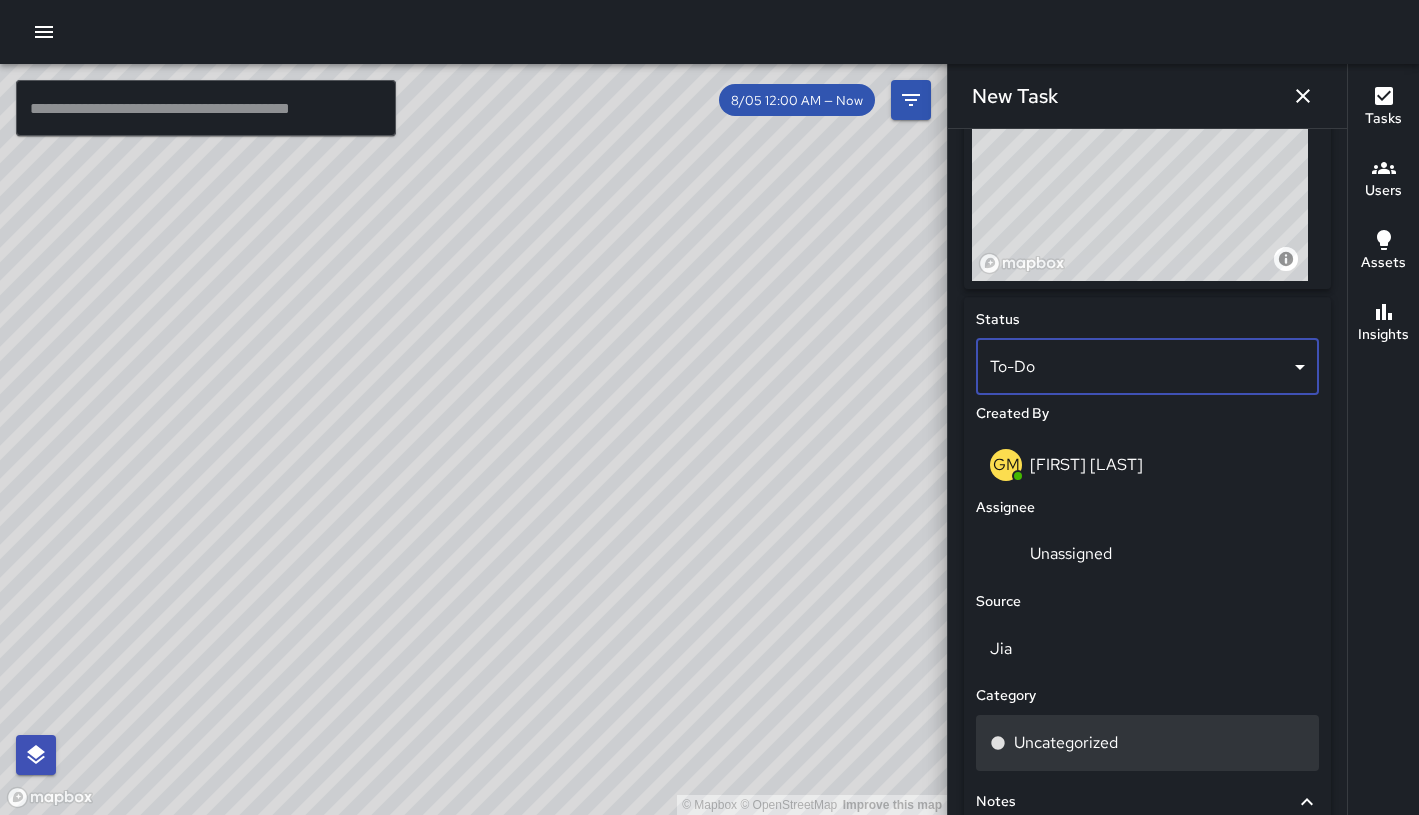 scroll, scrollTop: 967, scrollLeft: 0, axis: vertical 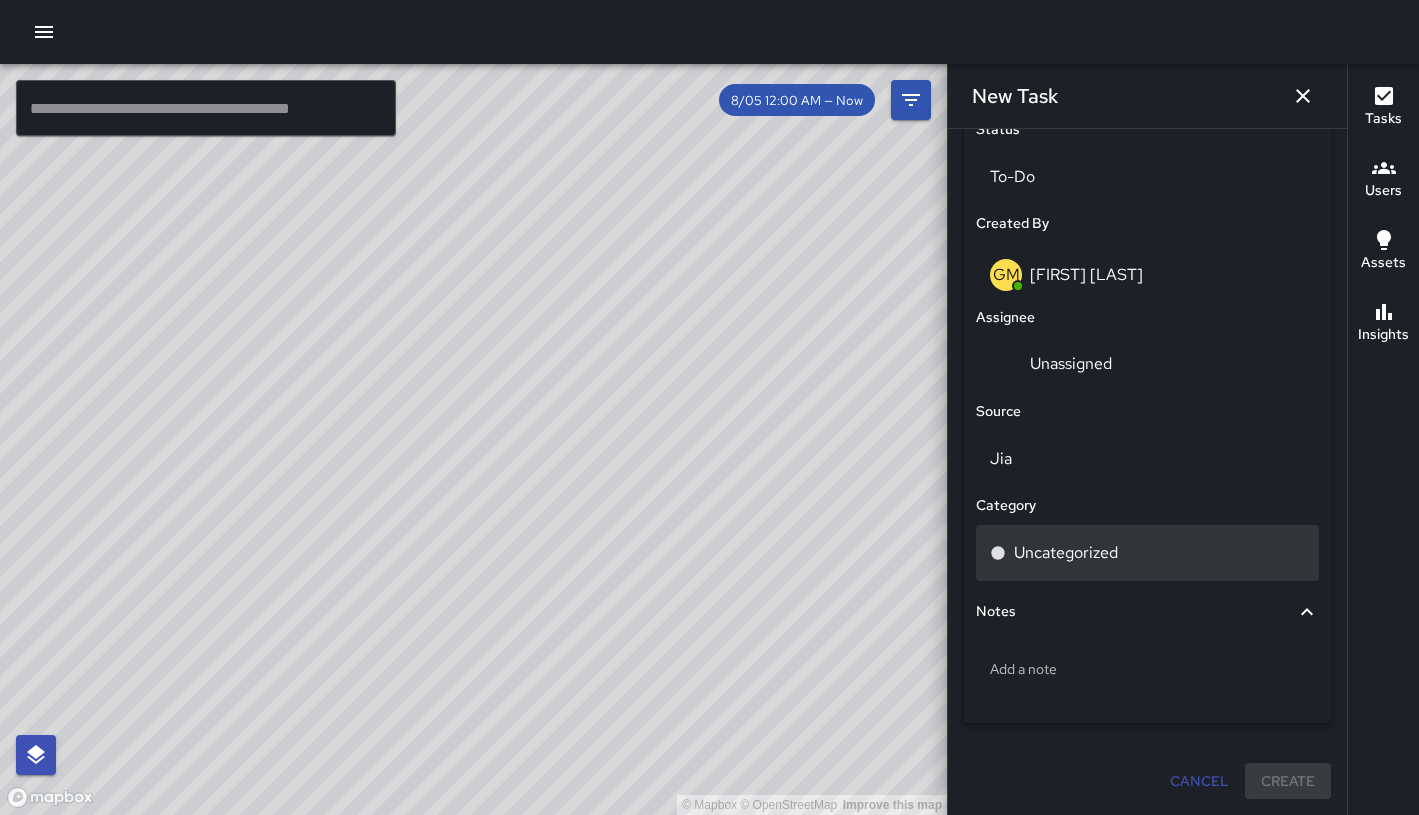 click on "Uncategorized" at bounding box center [1066, 553] 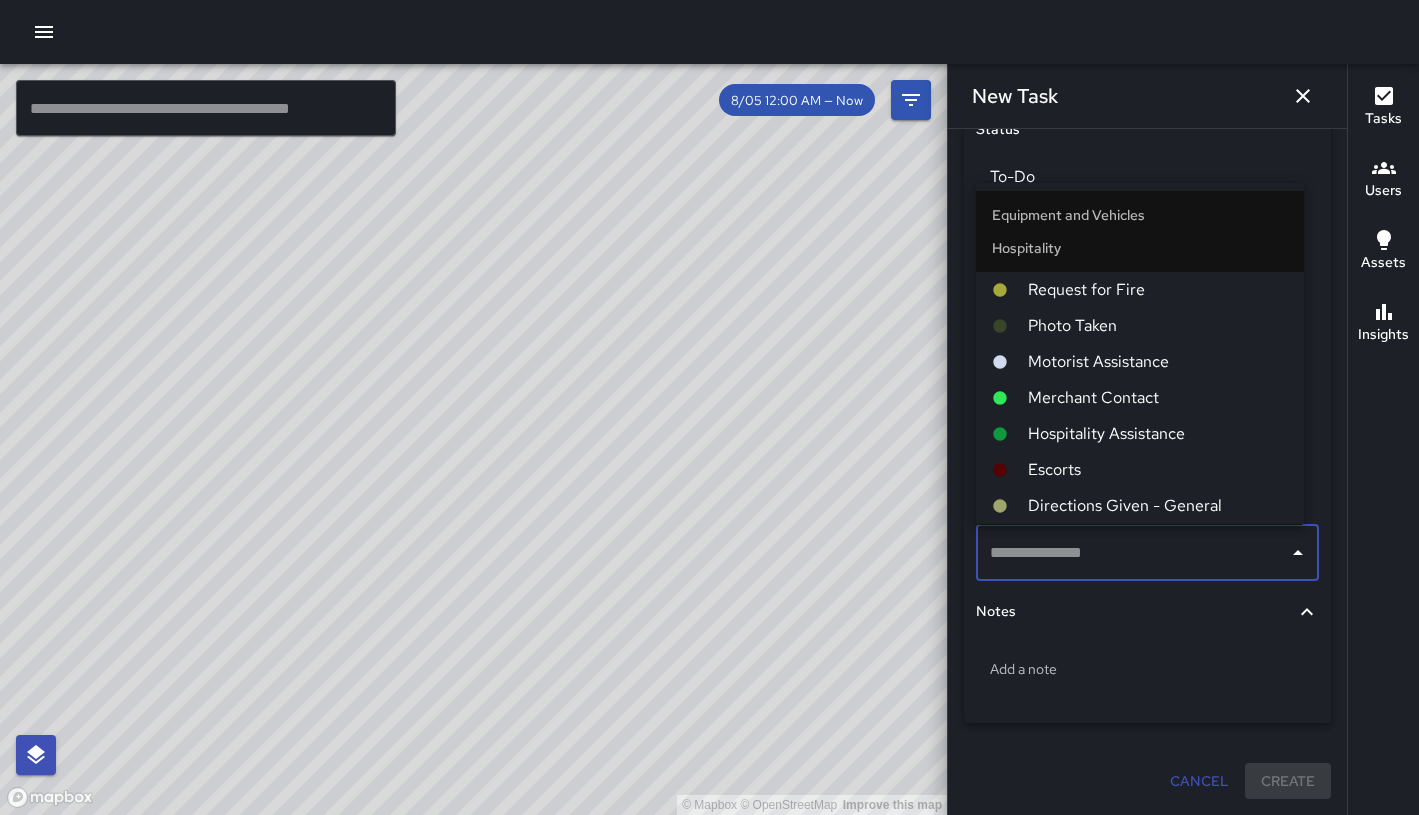 scroll, scrollTop: 1480, scrollLeft: 0, axis: vertical 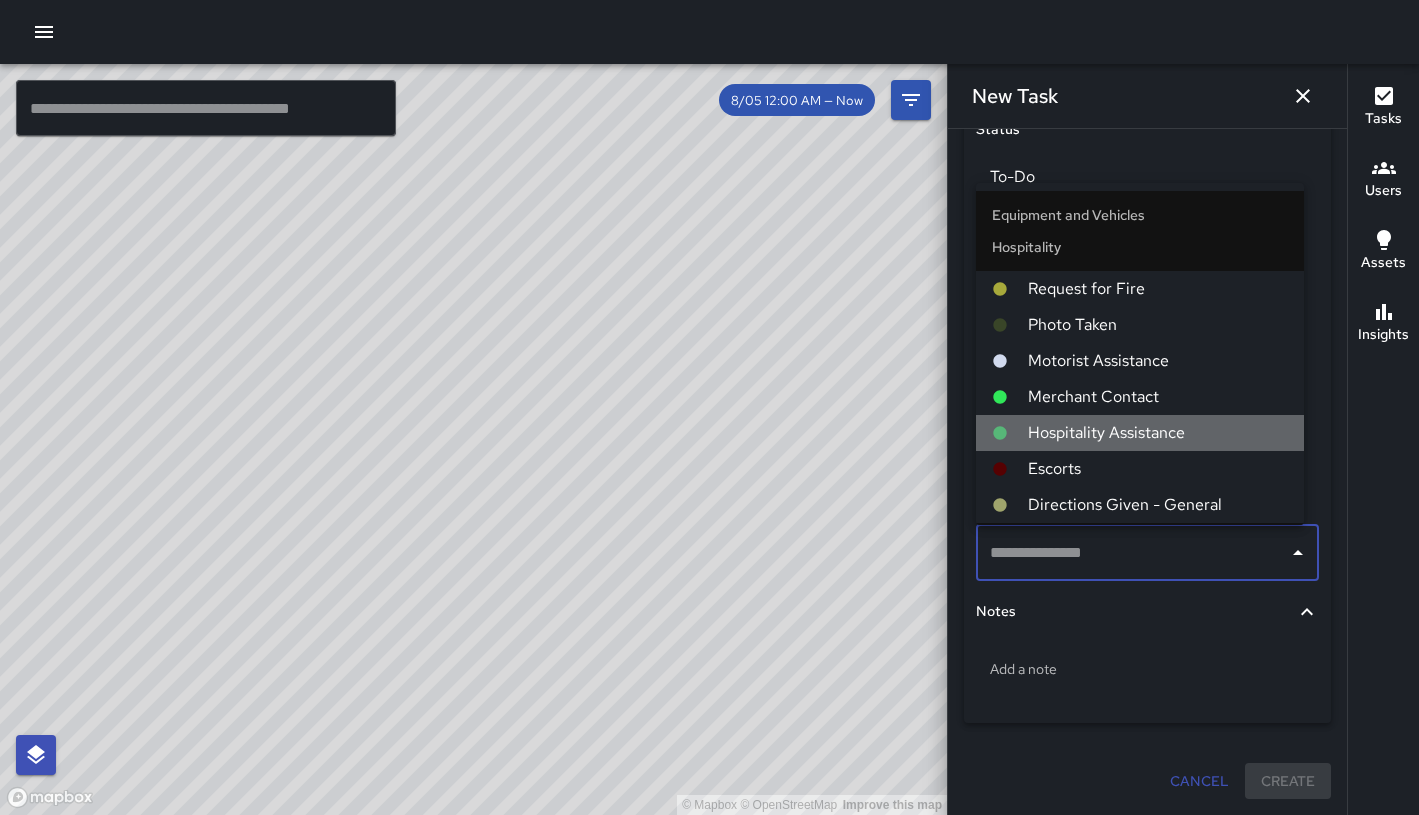 click on "Hospitality Assistance" at bounding box center (1158, 433) 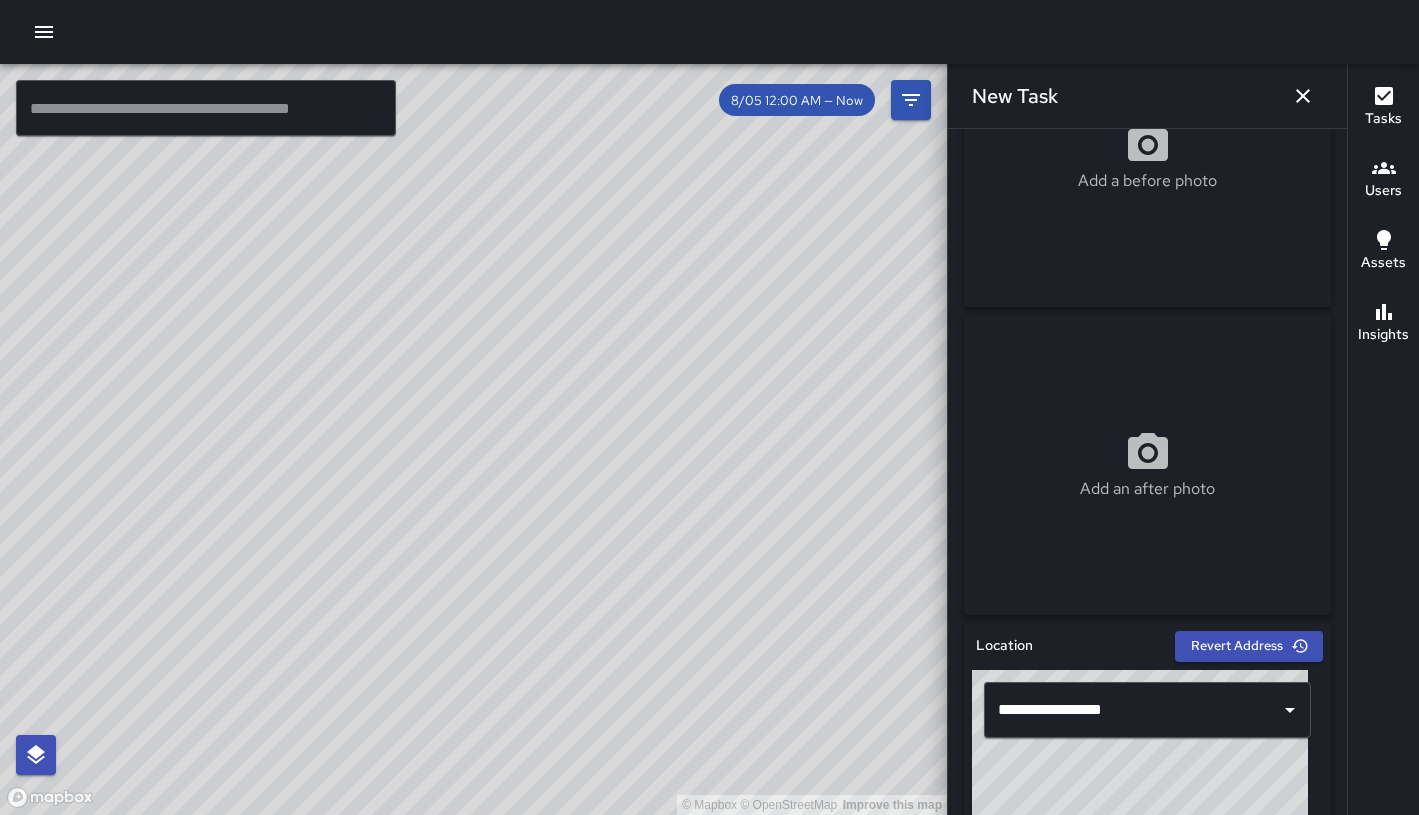 scroll, scrollTop: 0, scrollLeft: 0, axis: both 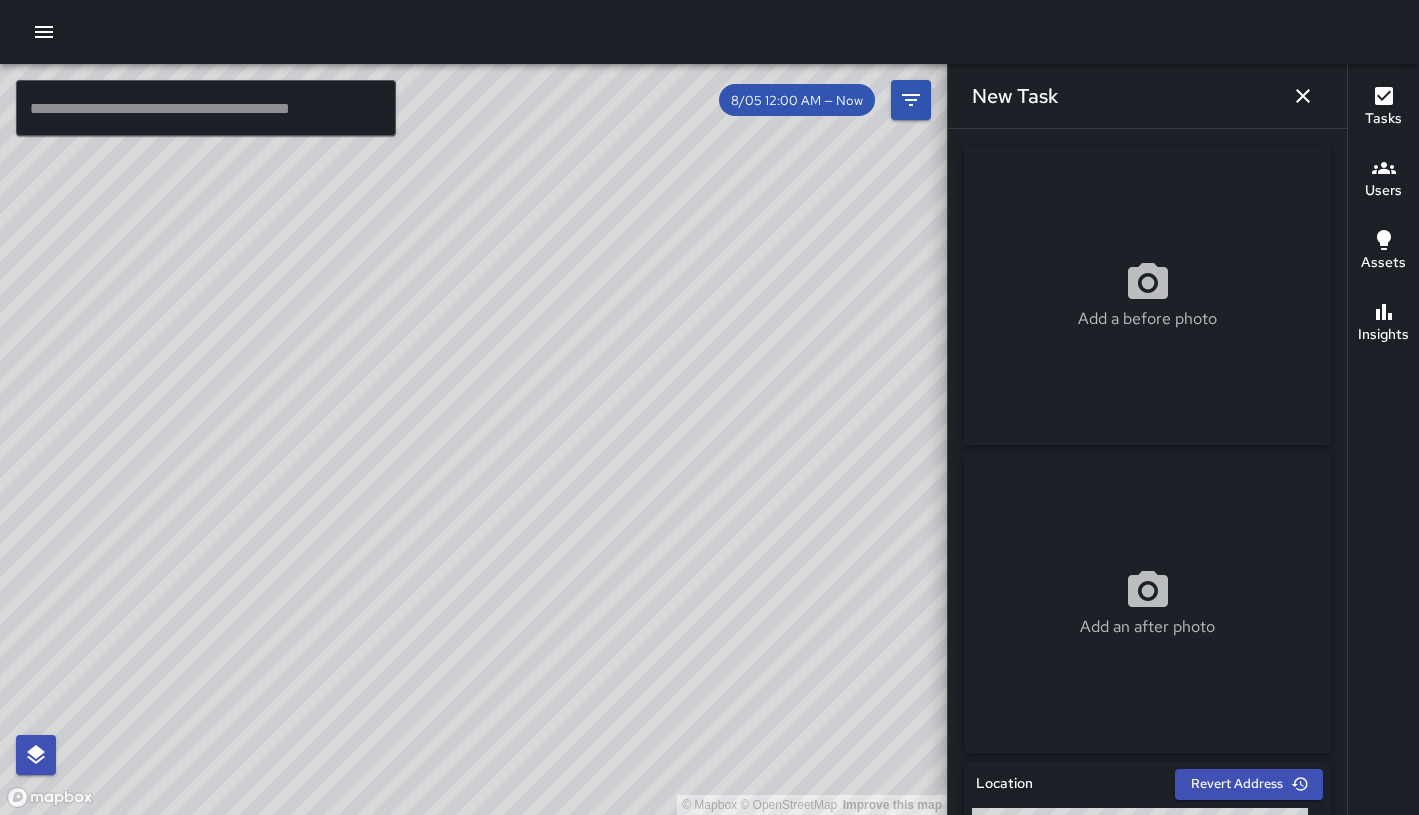 click 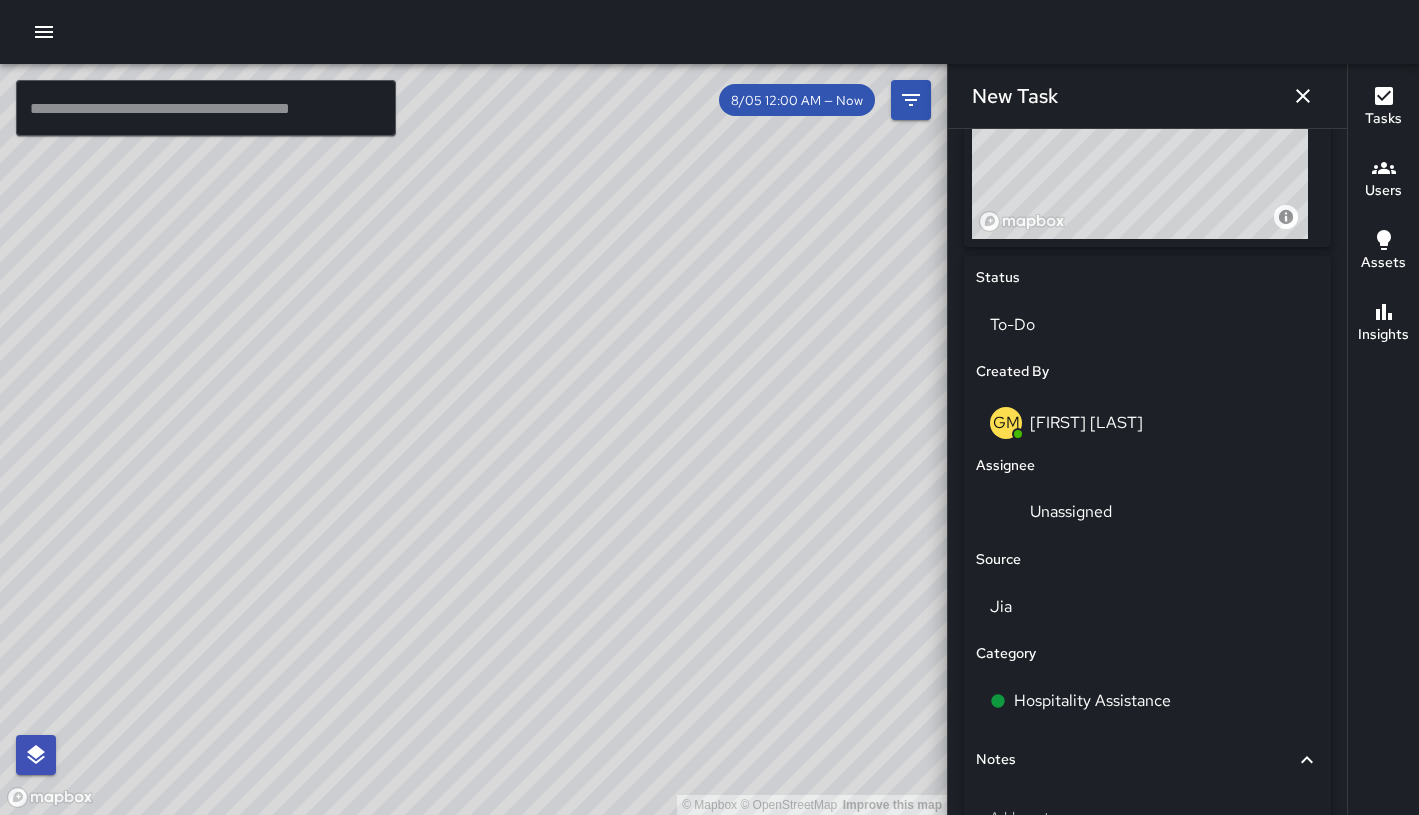 scroll, scrollTop: 0, scrollLeft: 0, axis: both 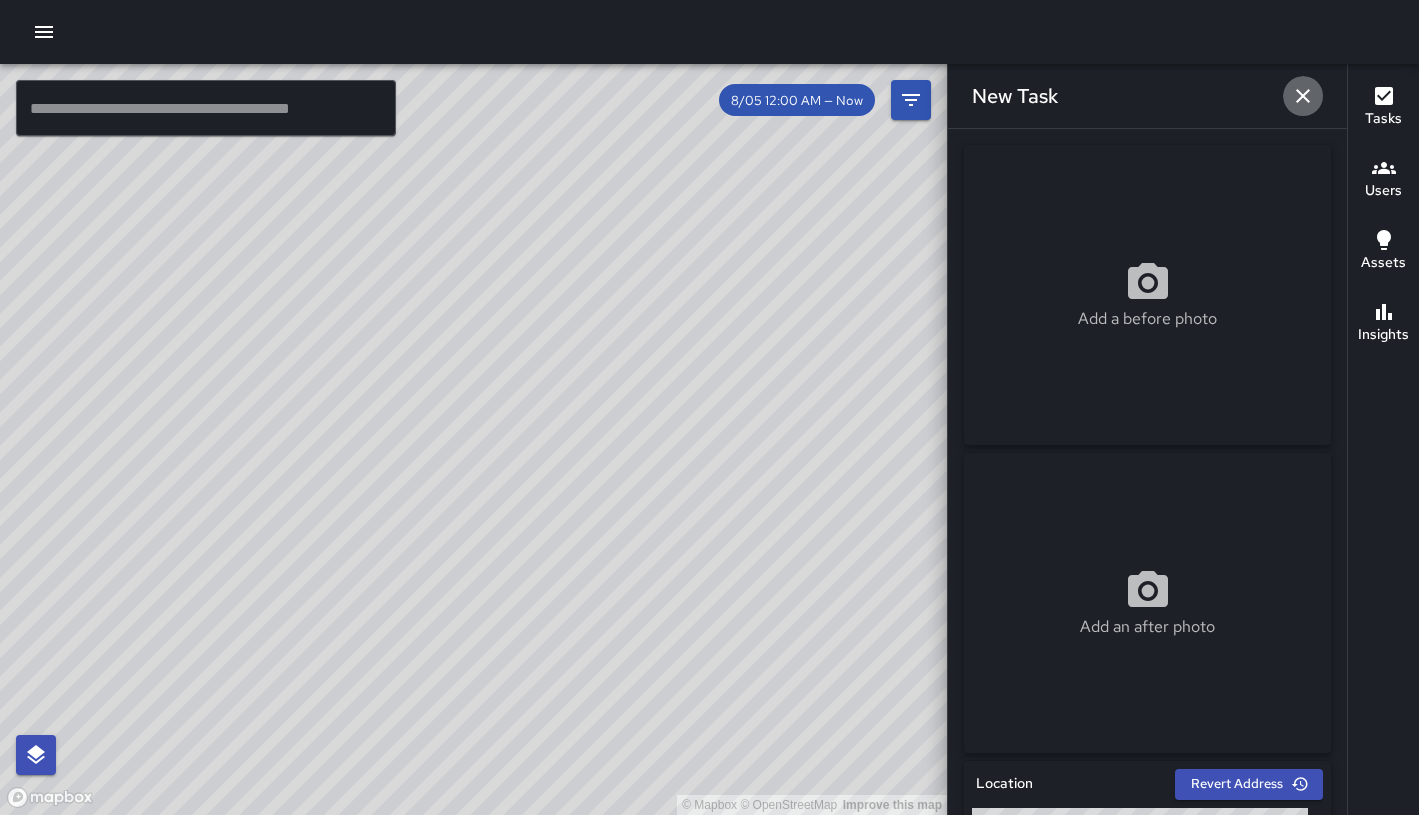 click 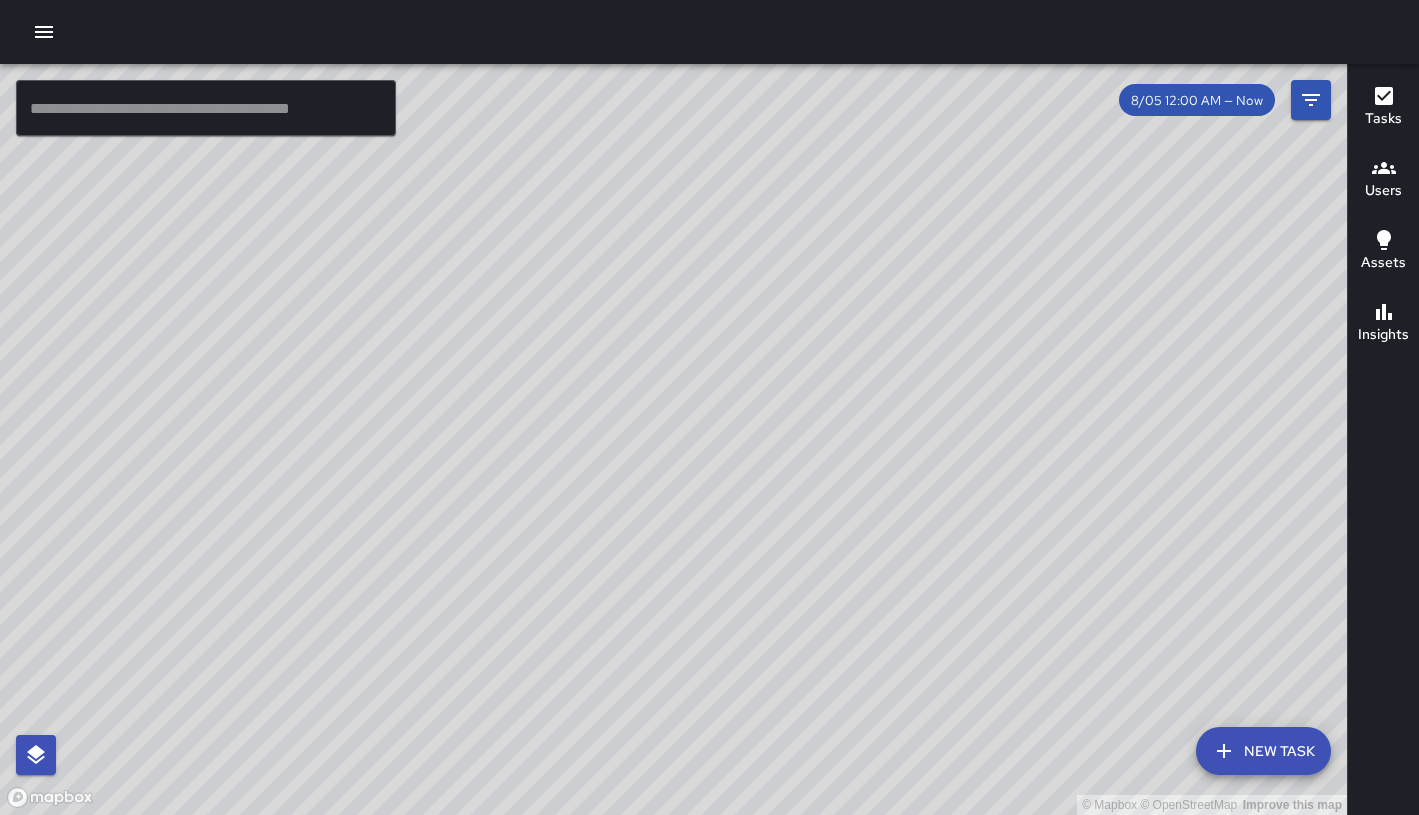 drag, startPoint x: 705, startPoint y: 393, endPoint x: 825, endPoint y: 180, distance: 244.47699 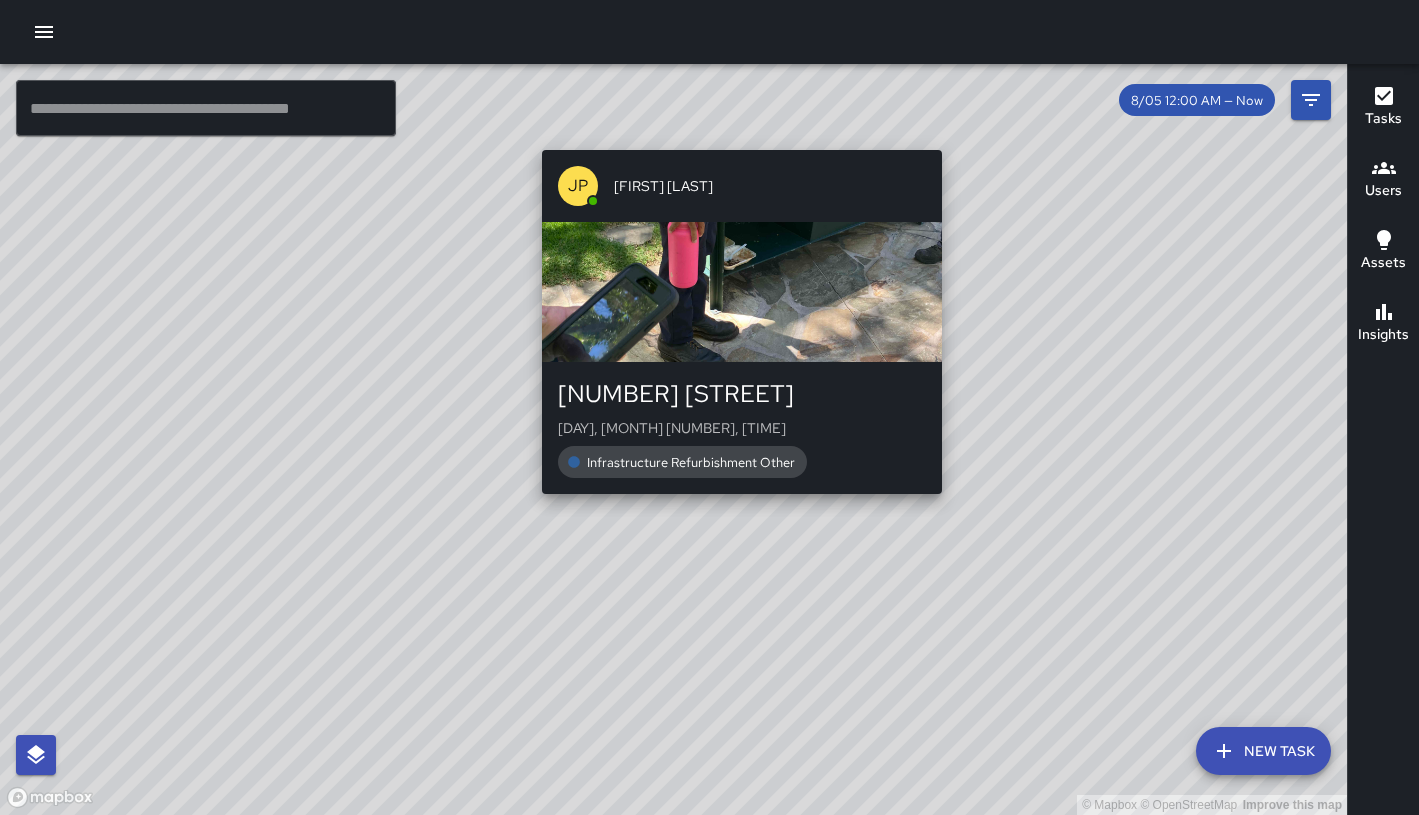 click on "© Mapbox   © OpenStreetMap   Improve this map JP [FIRST] [LAST] [NUMBER] [STREET] [DAY], [MONTH] [NUMBER], [TIME] Infrastructure Refurbishment Other" at bounding box center [673, 439] 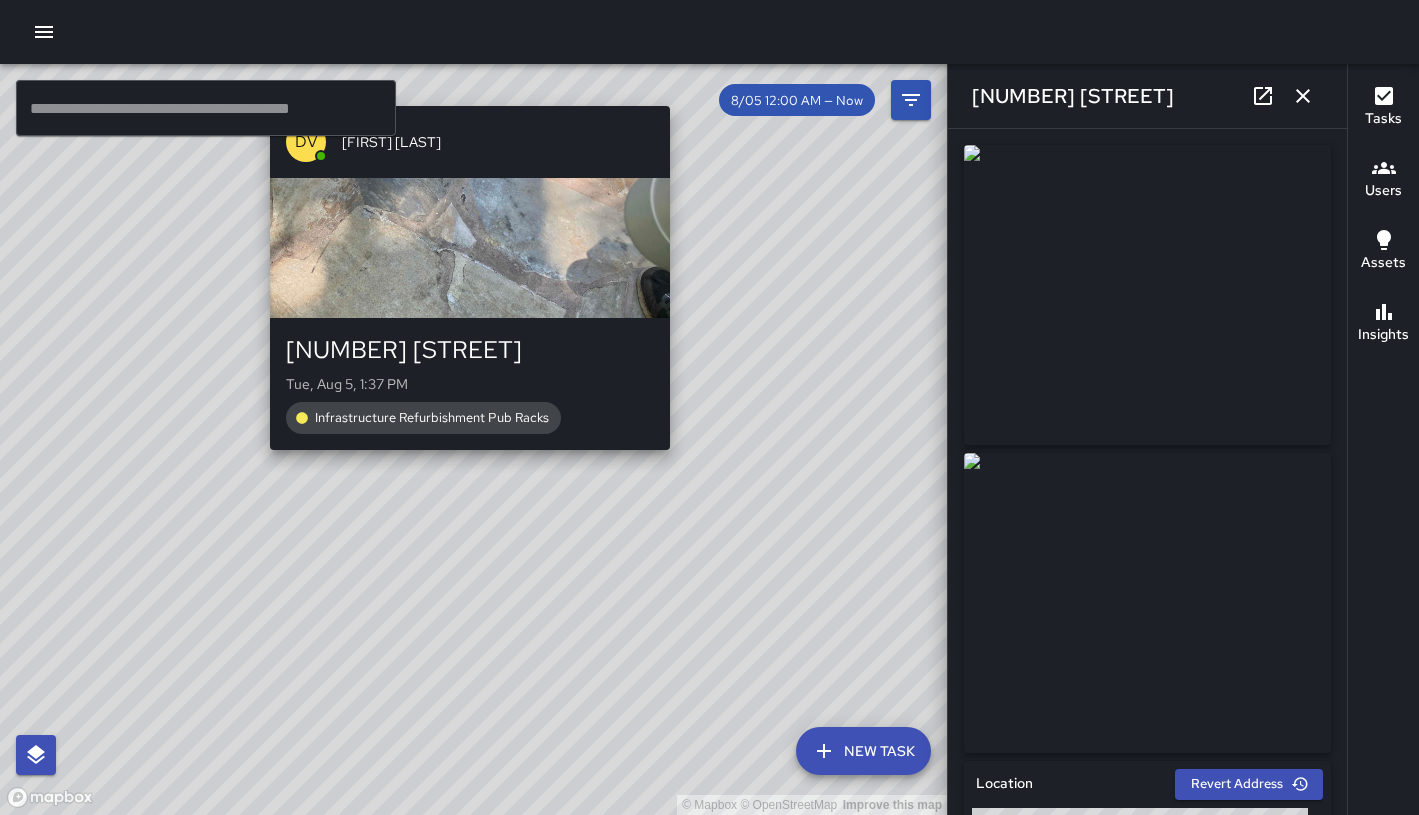click on "© Mapbox   © OpenStreetMap   Improve this map DV [FIRST] [LAST] [NUMBER] [STREET] [DAY], [MONTH] [NUMBER], [TIME] Infrastructure Refurbishment Pub Racks" at bounding box center (473, 439) 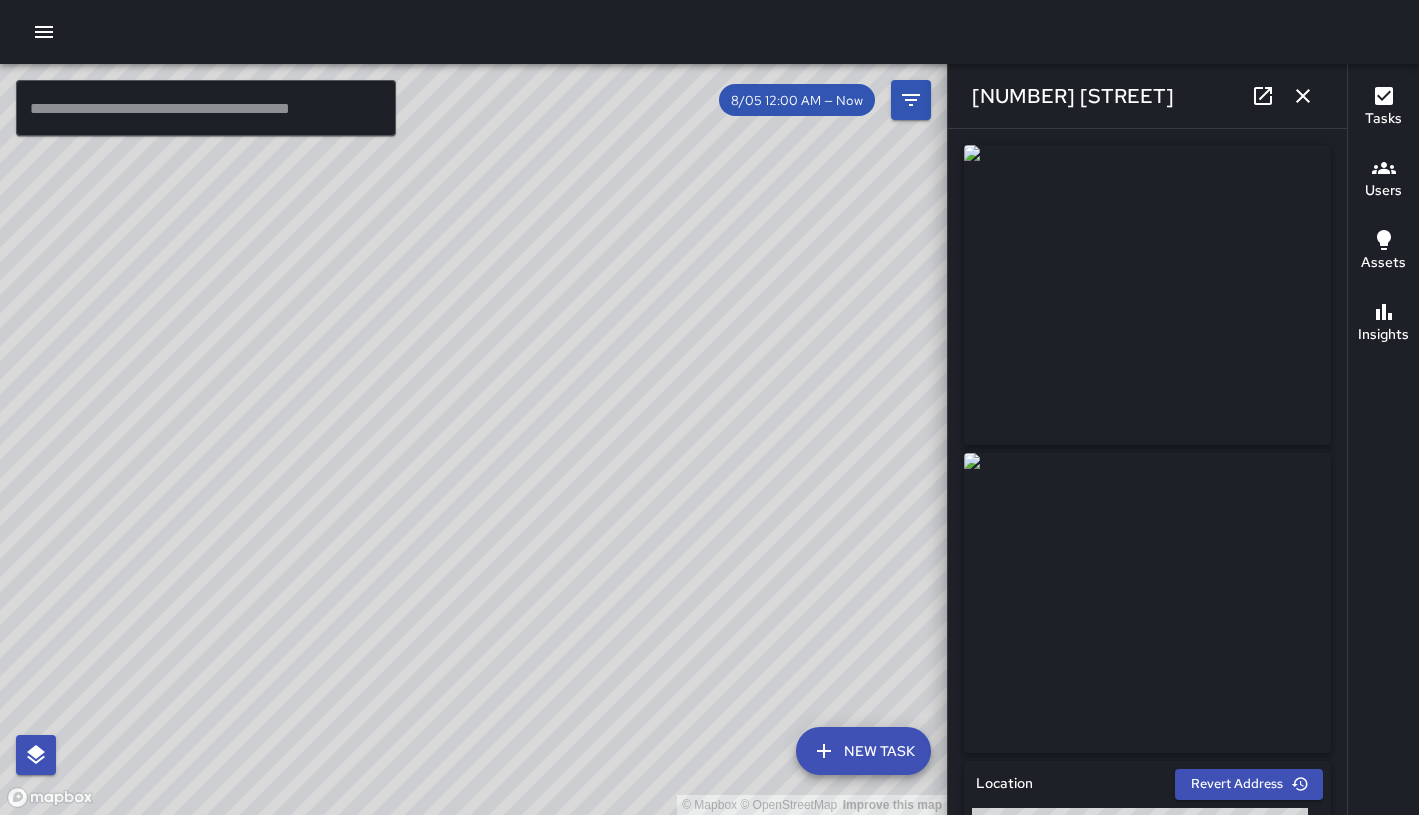 drag, startPoint x: 426, startPoint y: 487, endPoint x: 556, endPoint y: 379, distance: 169.00888 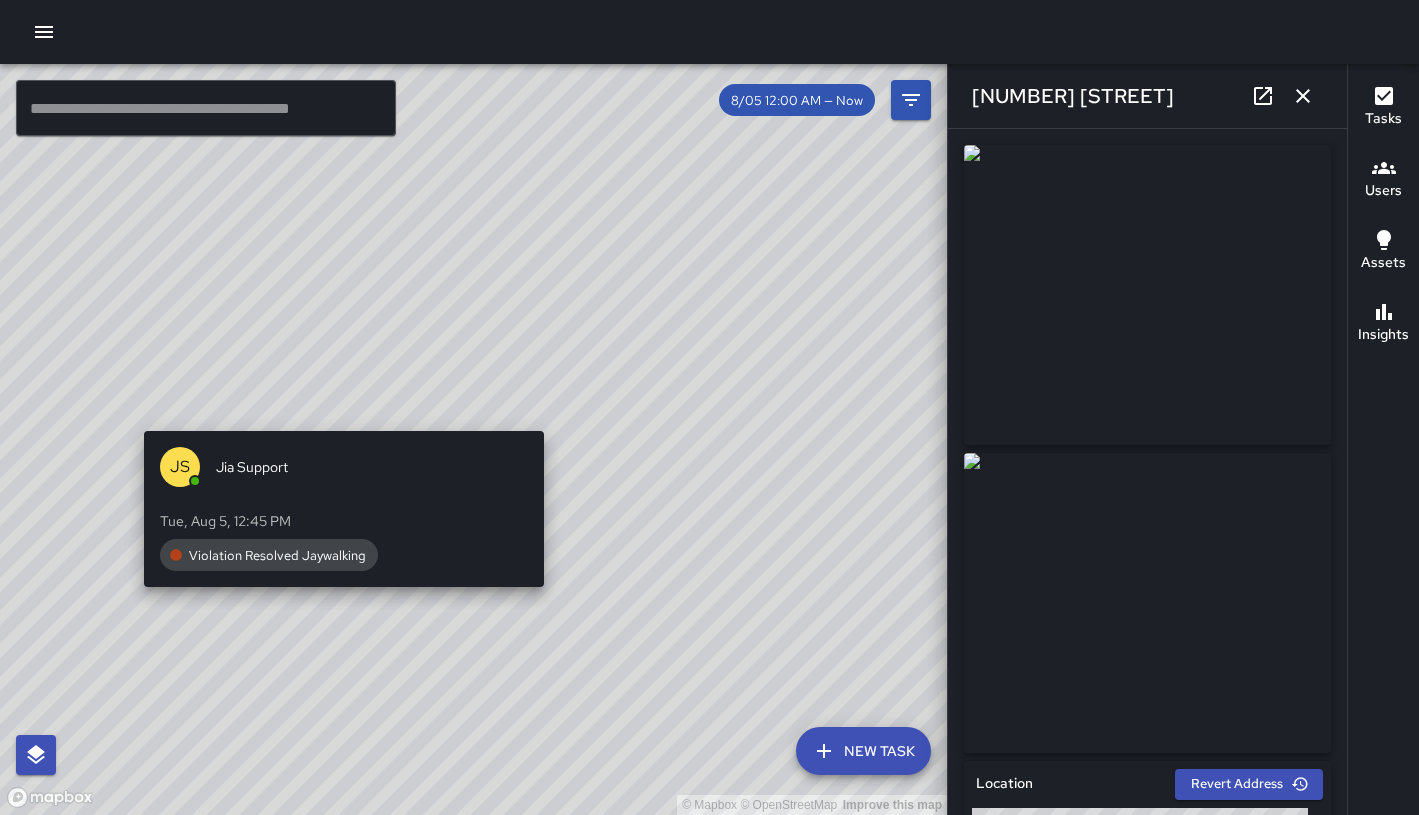 click on "© Mapbox   © OpenStreetMap   Improve this map JS [FIRST] [LAST] [DAY], [MONTH] [NUMBER], [TIME] Violation Resolved Jaywalking" at bounding box center [473, 439] 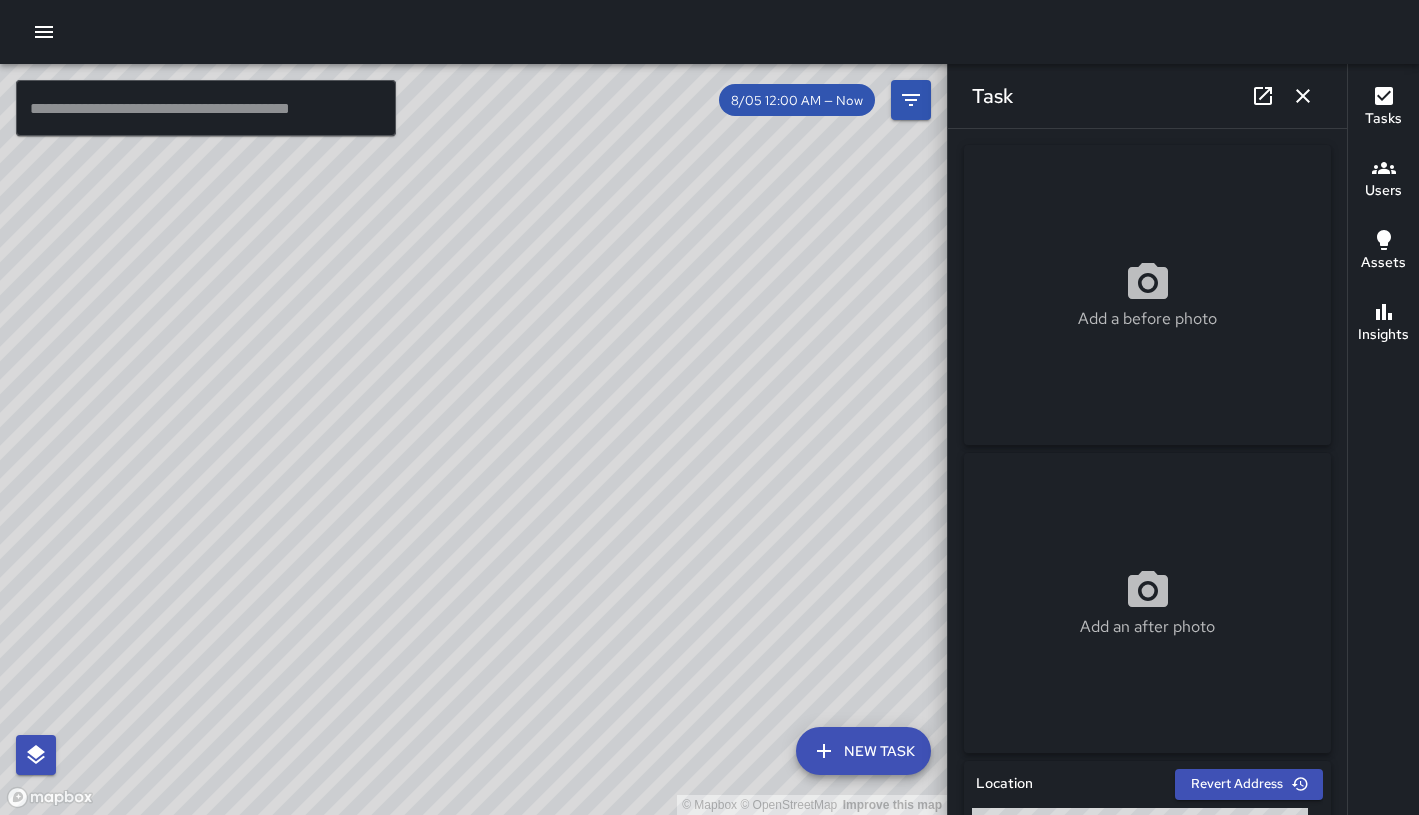 click on "© Mapbox   © OpenStreetMap   Improve this map JP [FIRST] [LAST] [NUMBER] [STREET] [DAY], [MONTH] [NUMBER], [TIME] Trash Bags Top Off" at bounding box center [473, 439] 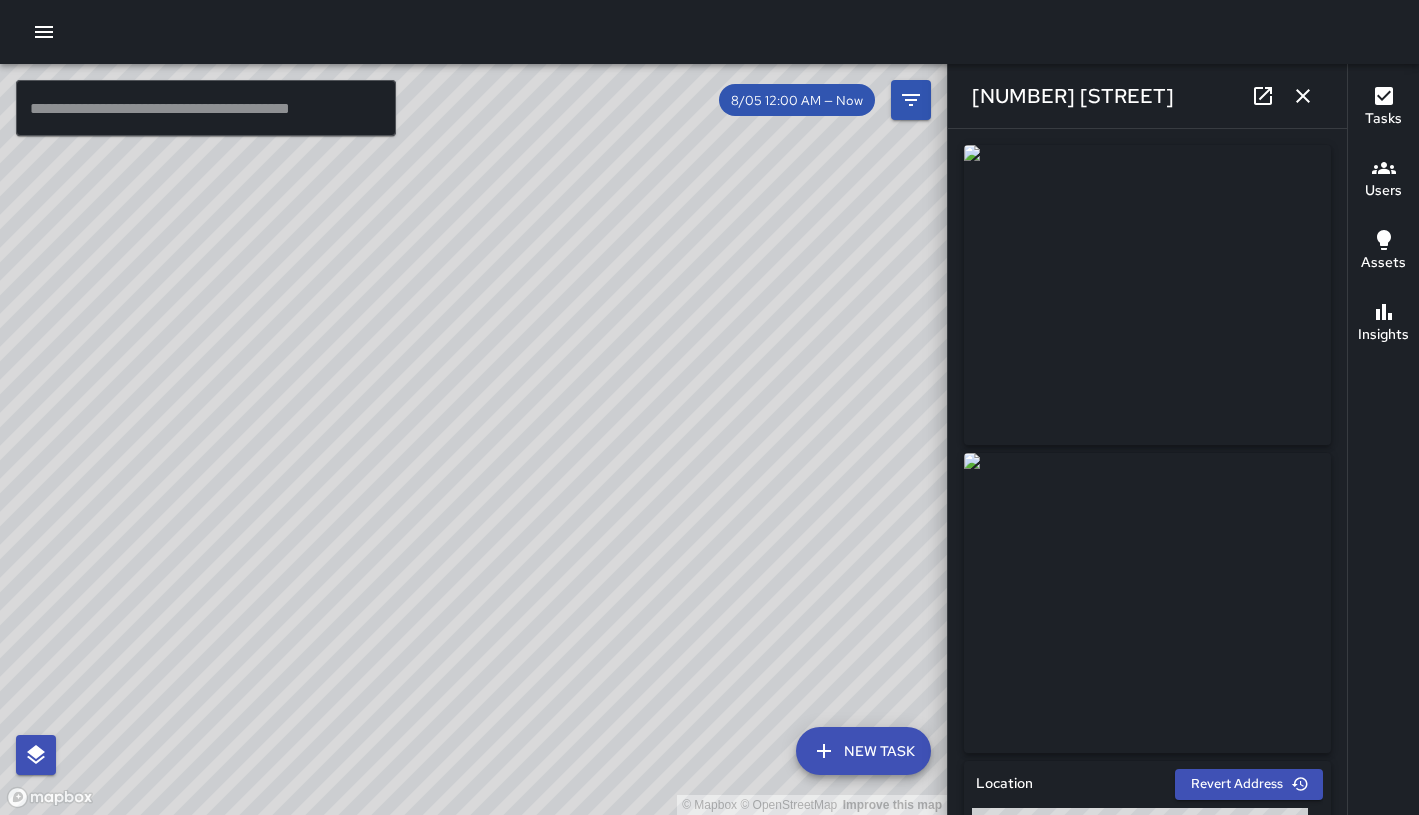 click on "© Mapbox   © OpenStreetMap   Improve this map TT [FIRST] [LAST] [NUMBER] [STREET] [DAY], [MONTH] [NUMBER], [TIME] Other Cleanup" at bounding box center (473, 439) 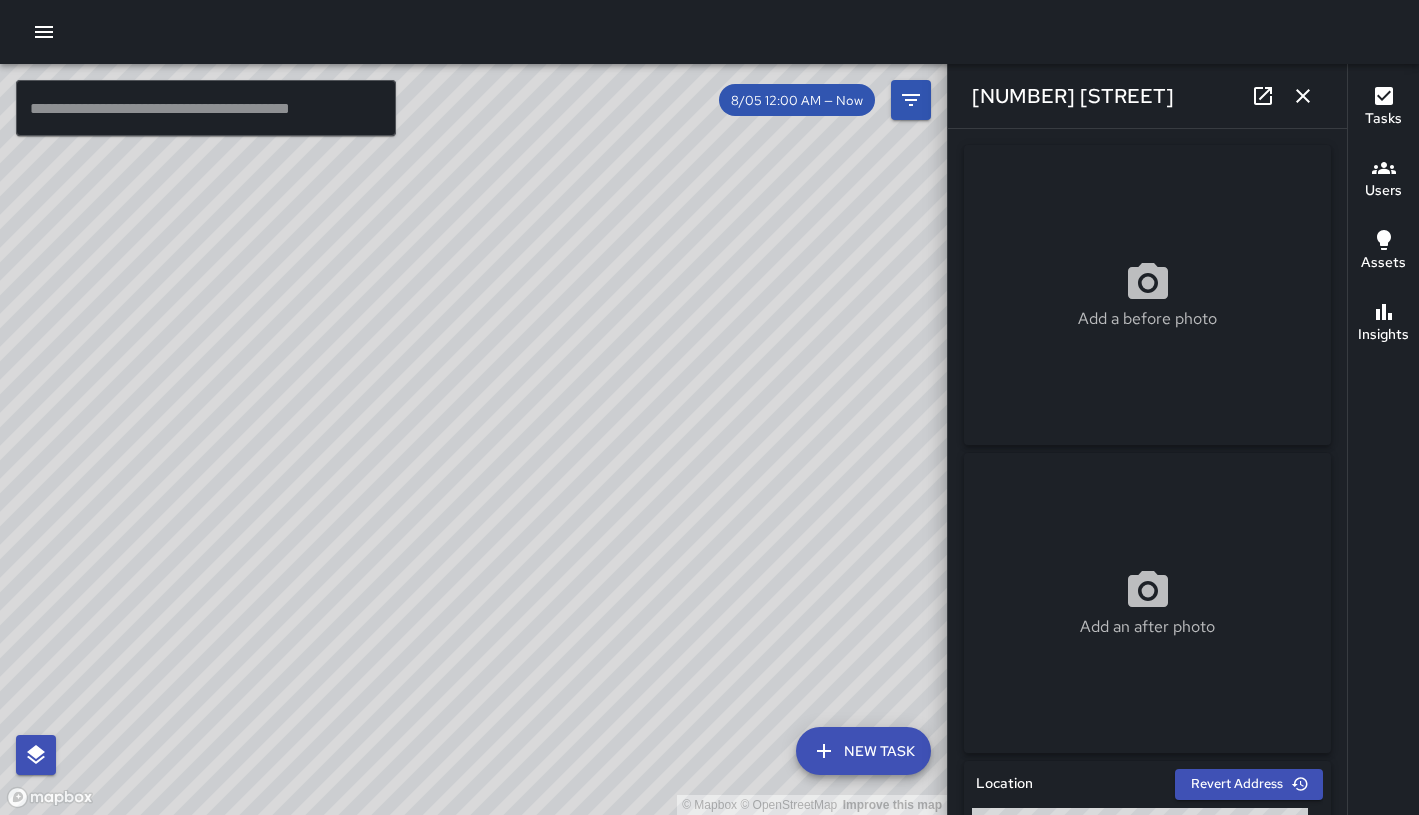 click 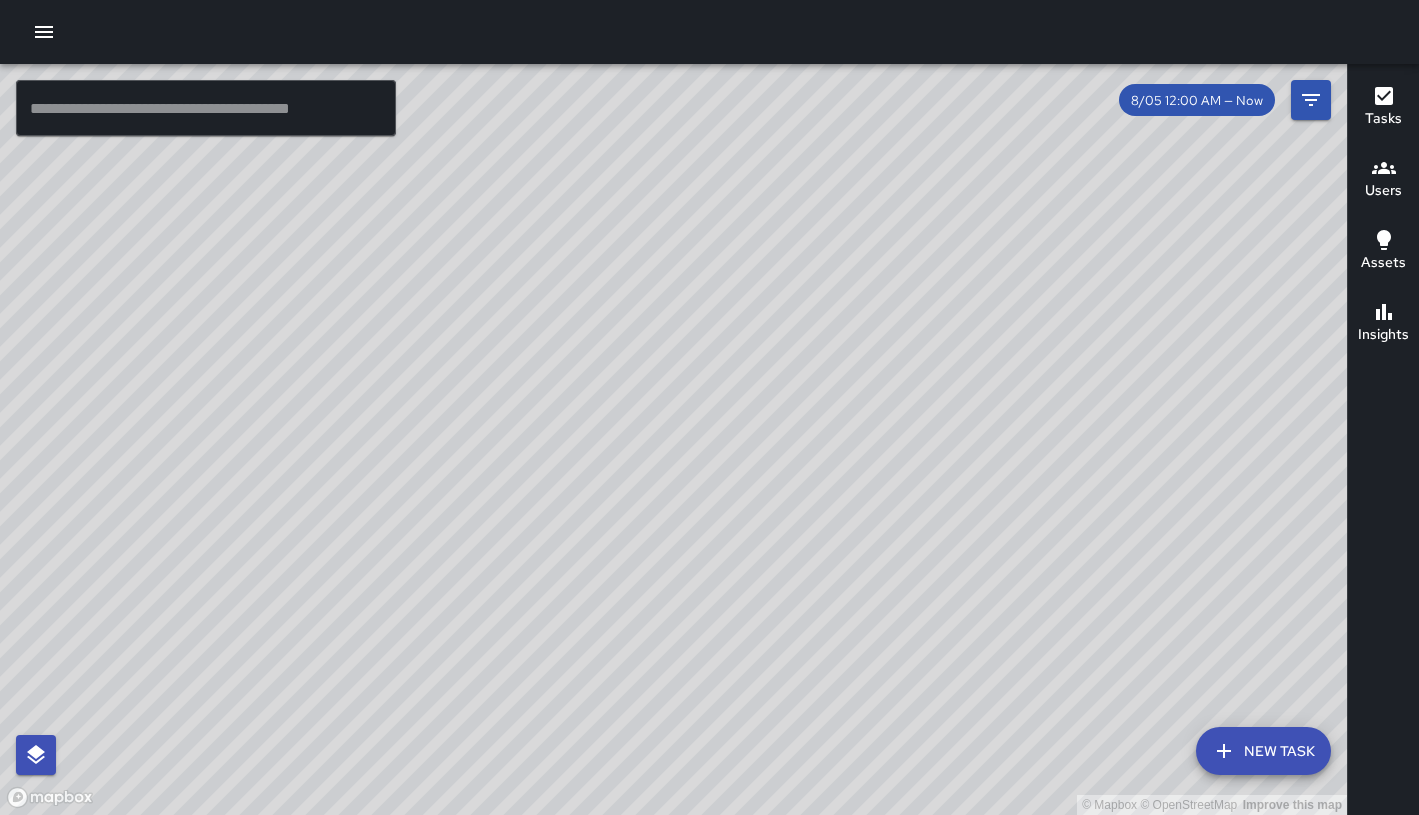 drag, startPoint x: 446, startPoint y: 411, endPoint x: 590, endPoint y: 203, distance: 252.98221 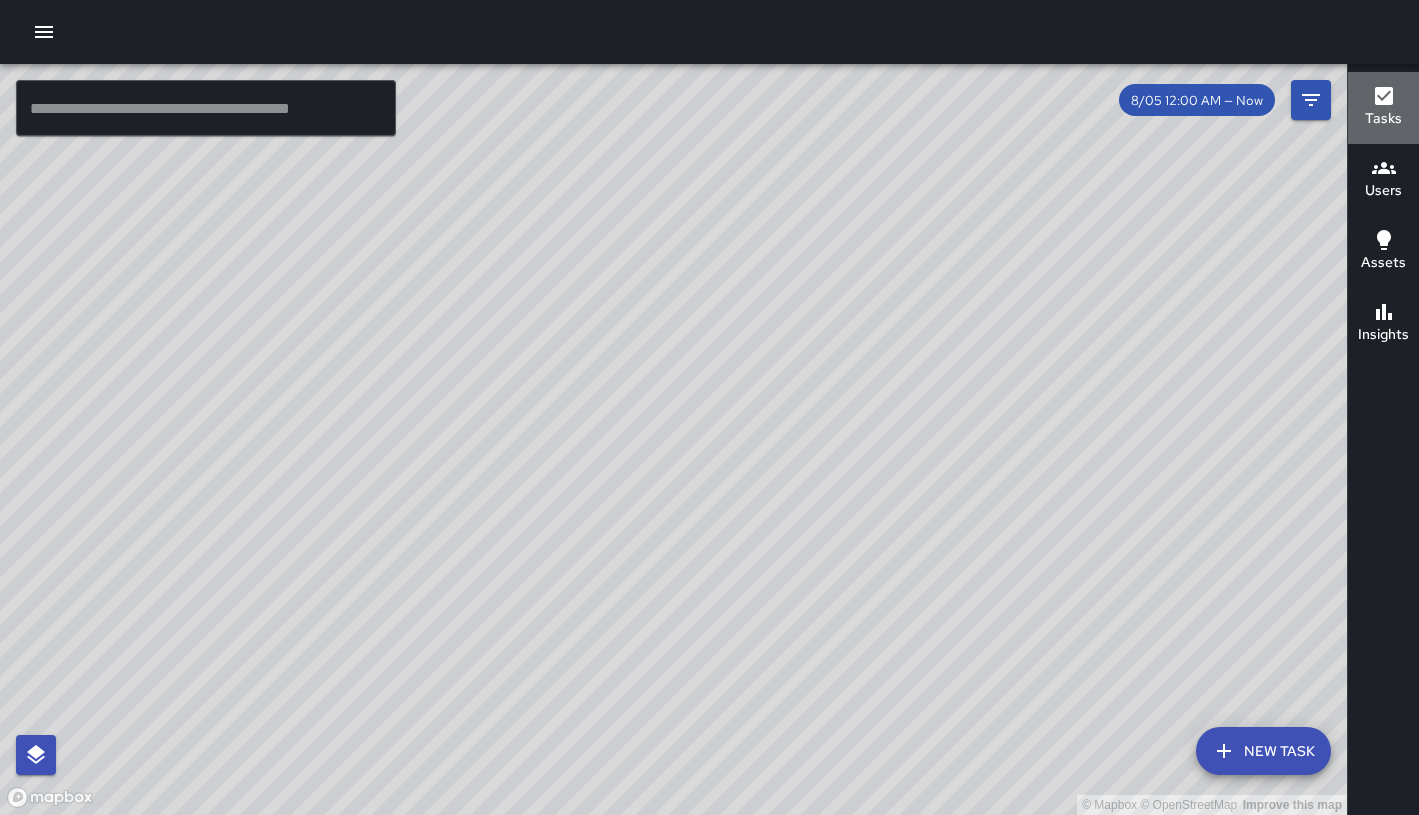 click on "Tasks" at bounding box center [1383, 119] 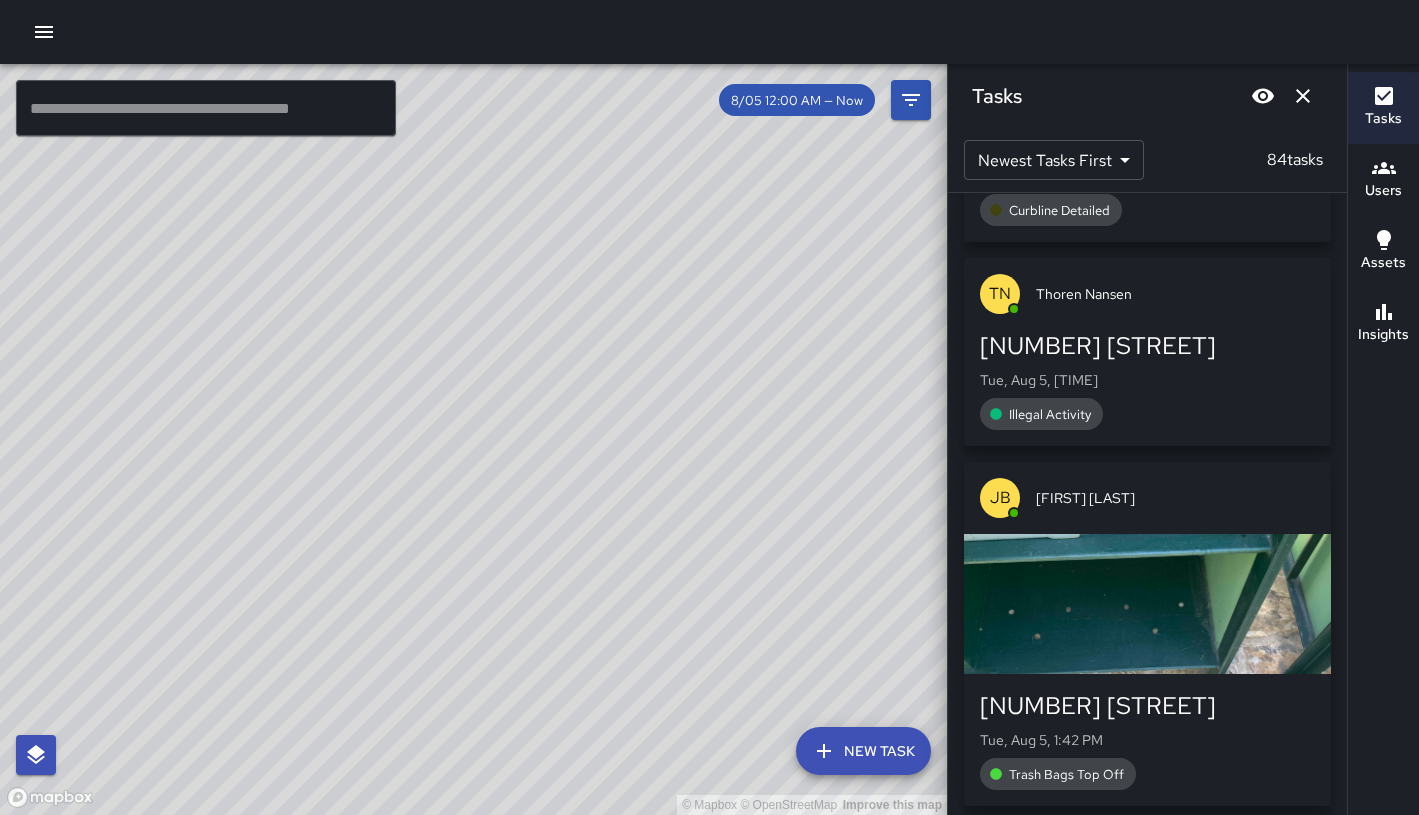scroll, scrollTop: 2162, scrollLeft: 0, axis: vertical 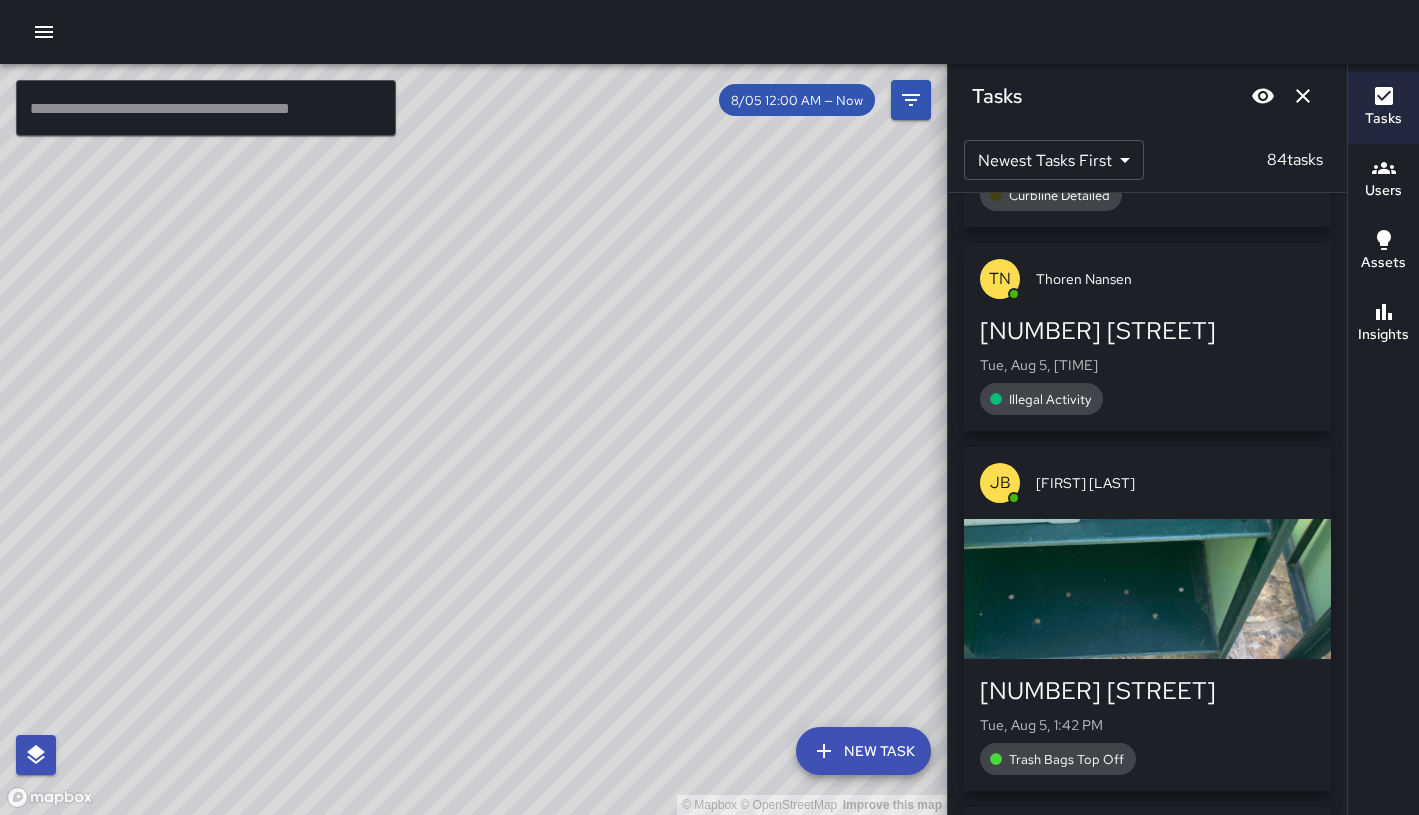 click at bounding box center [1147, 589] 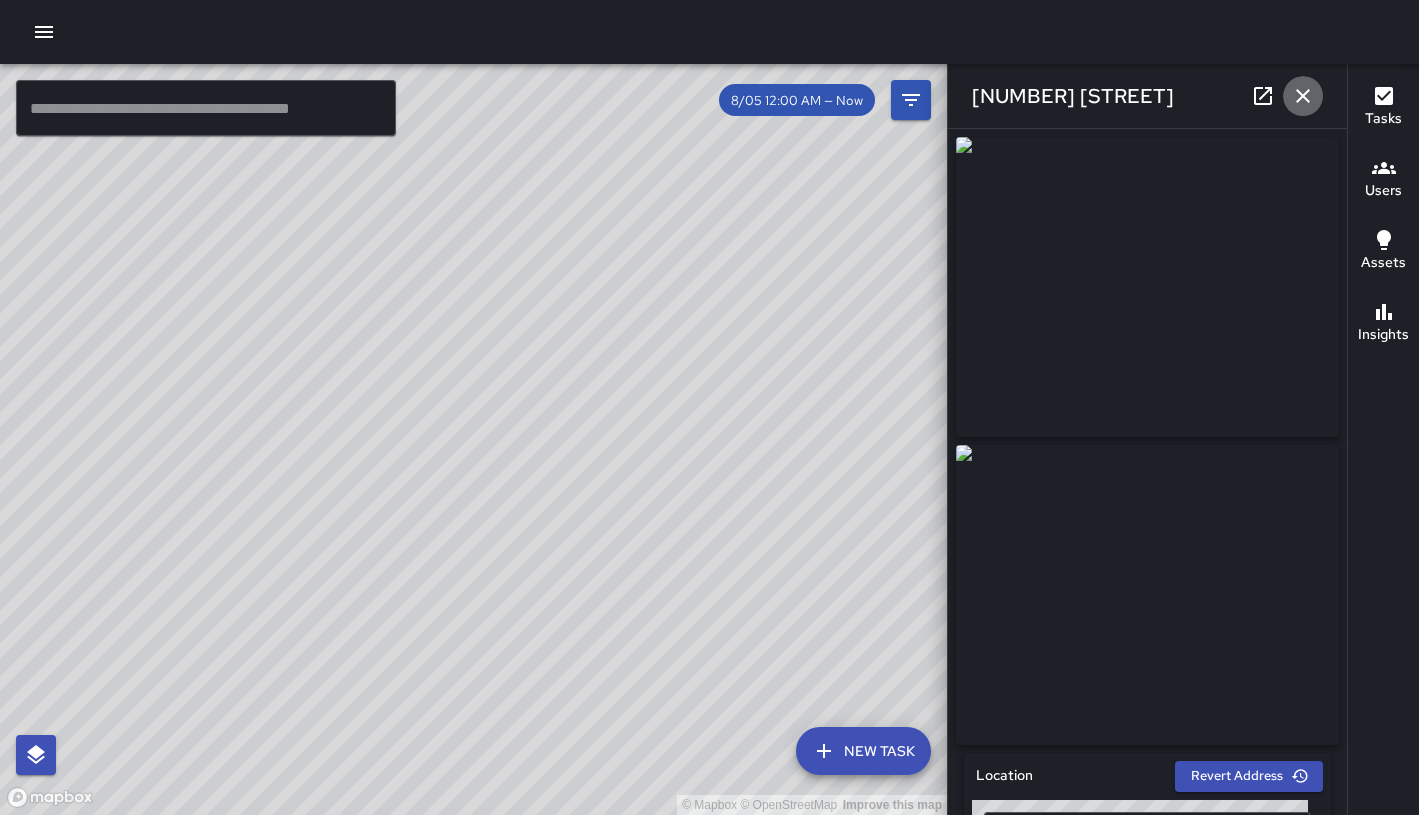 click at bounding box center [1303, 96] 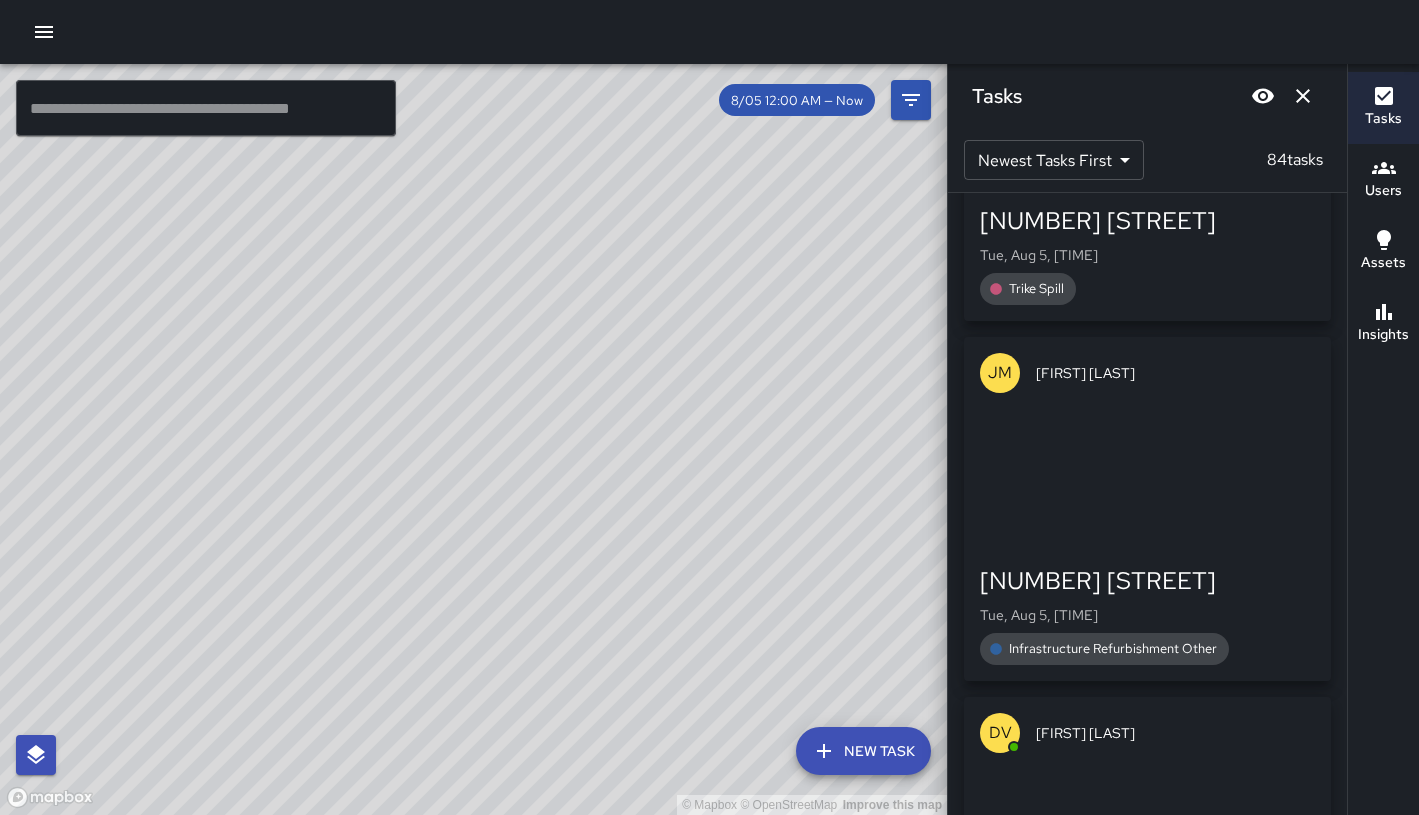 scroll, scrollTop: 4700, scrollLeft: 0, axis: vertical 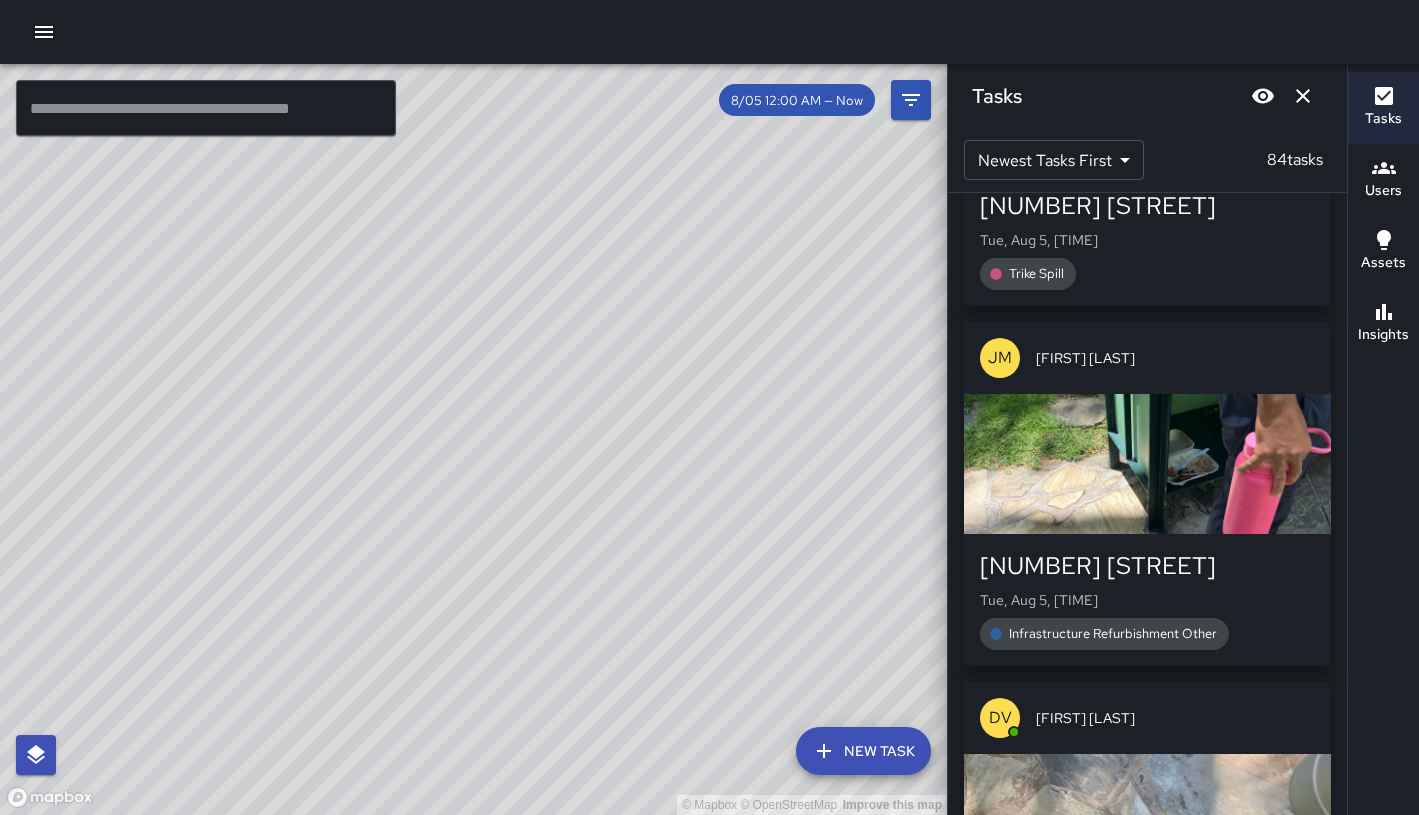 click at bounding box center [1147, 464] 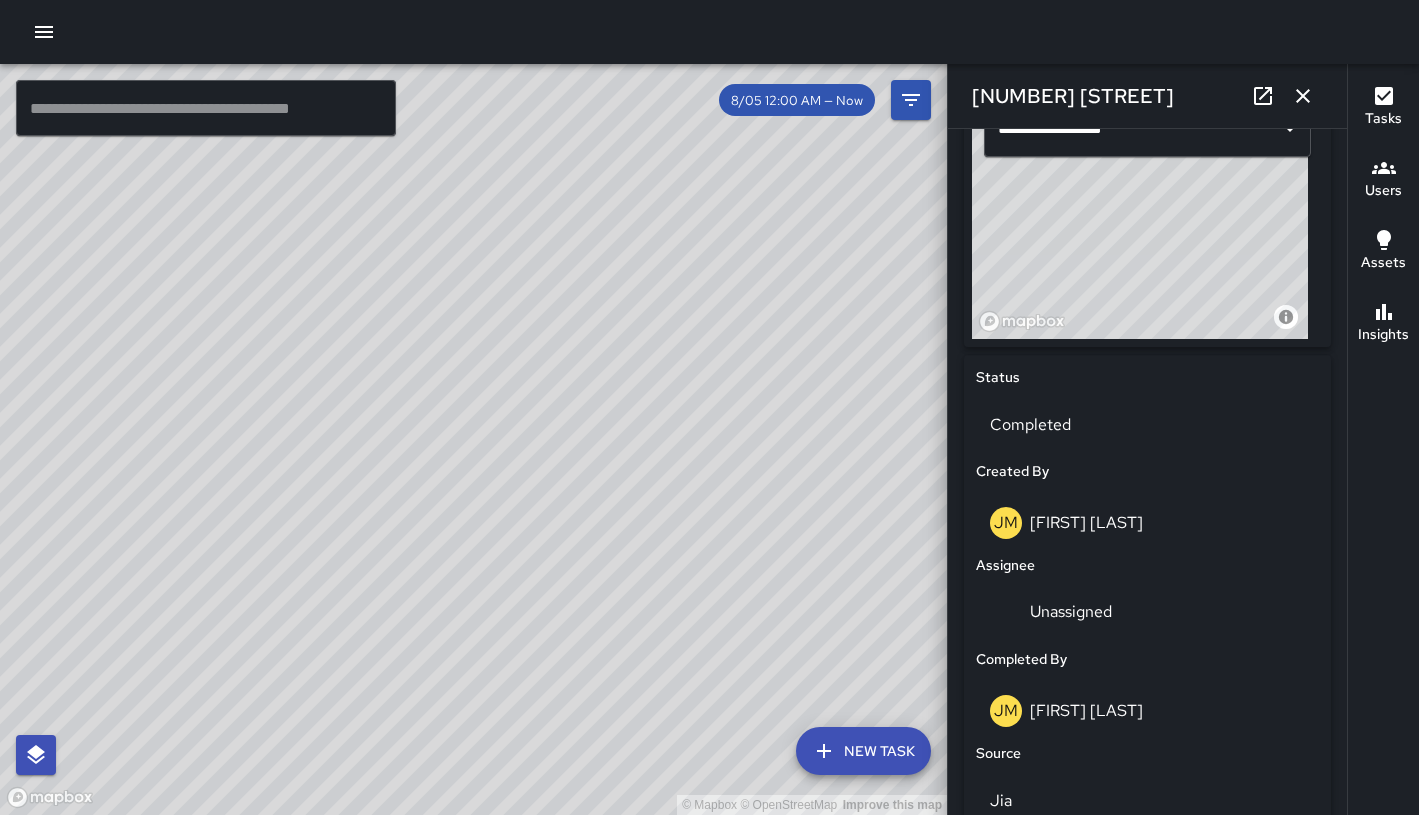scroll, scrollTop: 484, scrollLeft: 0, axis: vertical 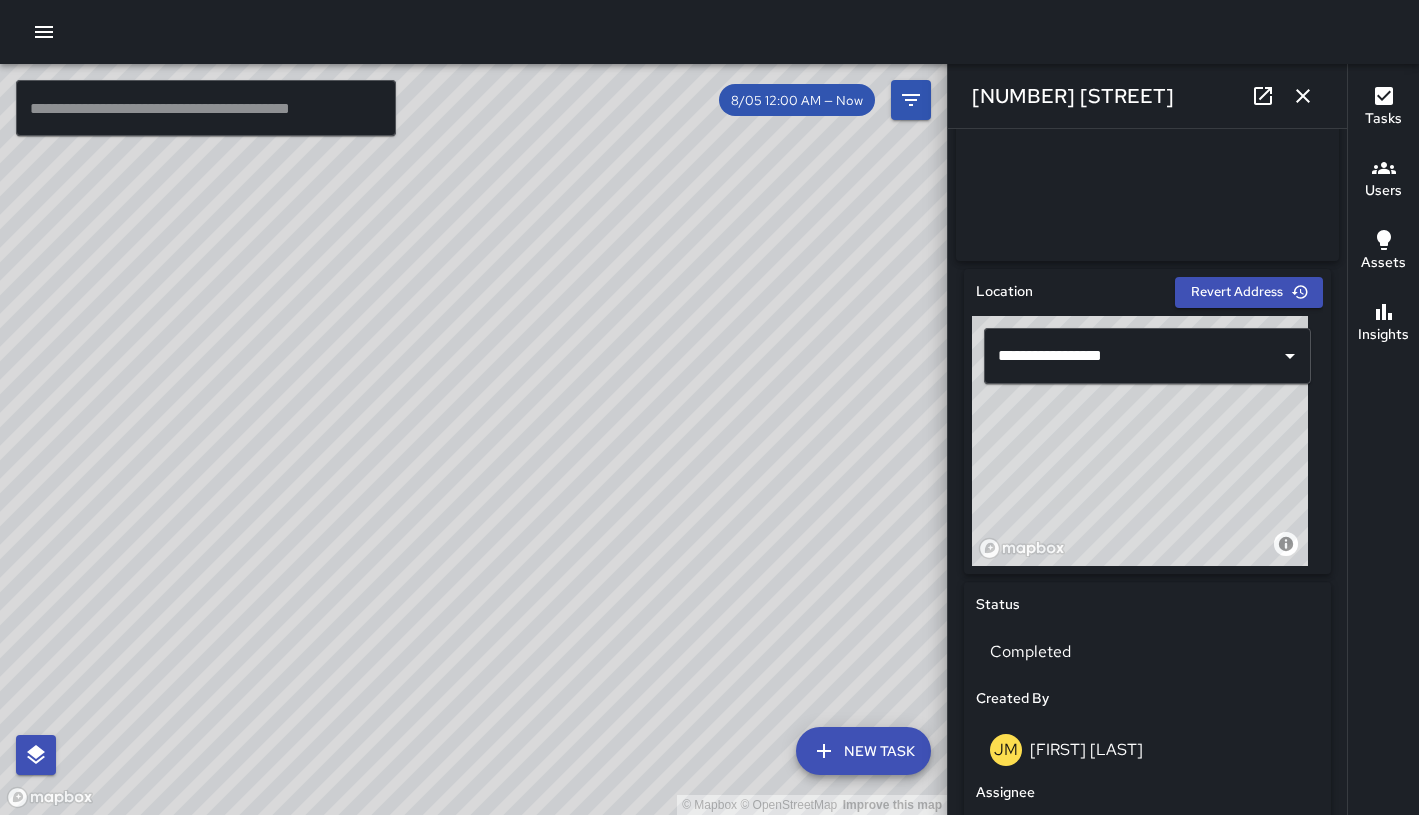 click 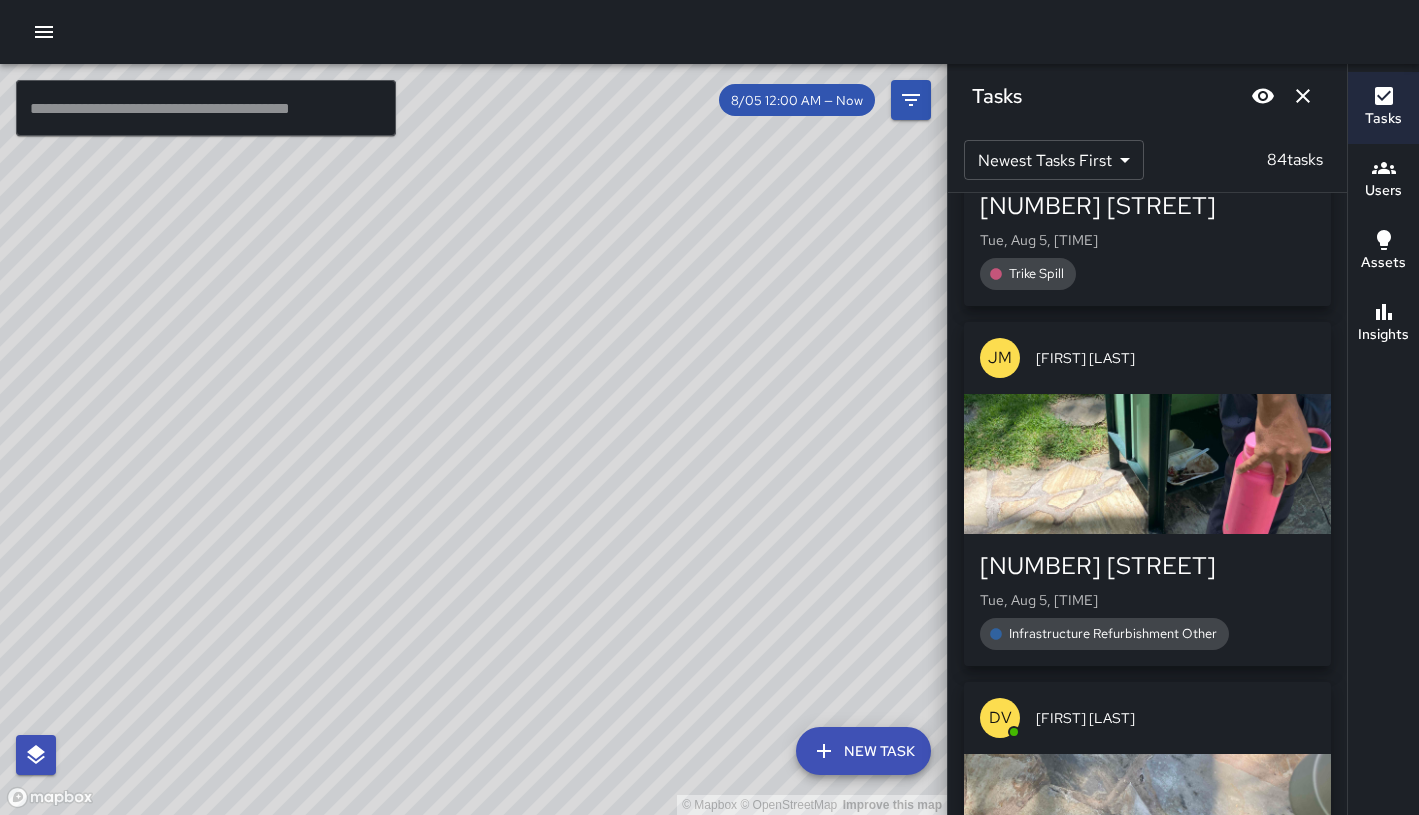 click 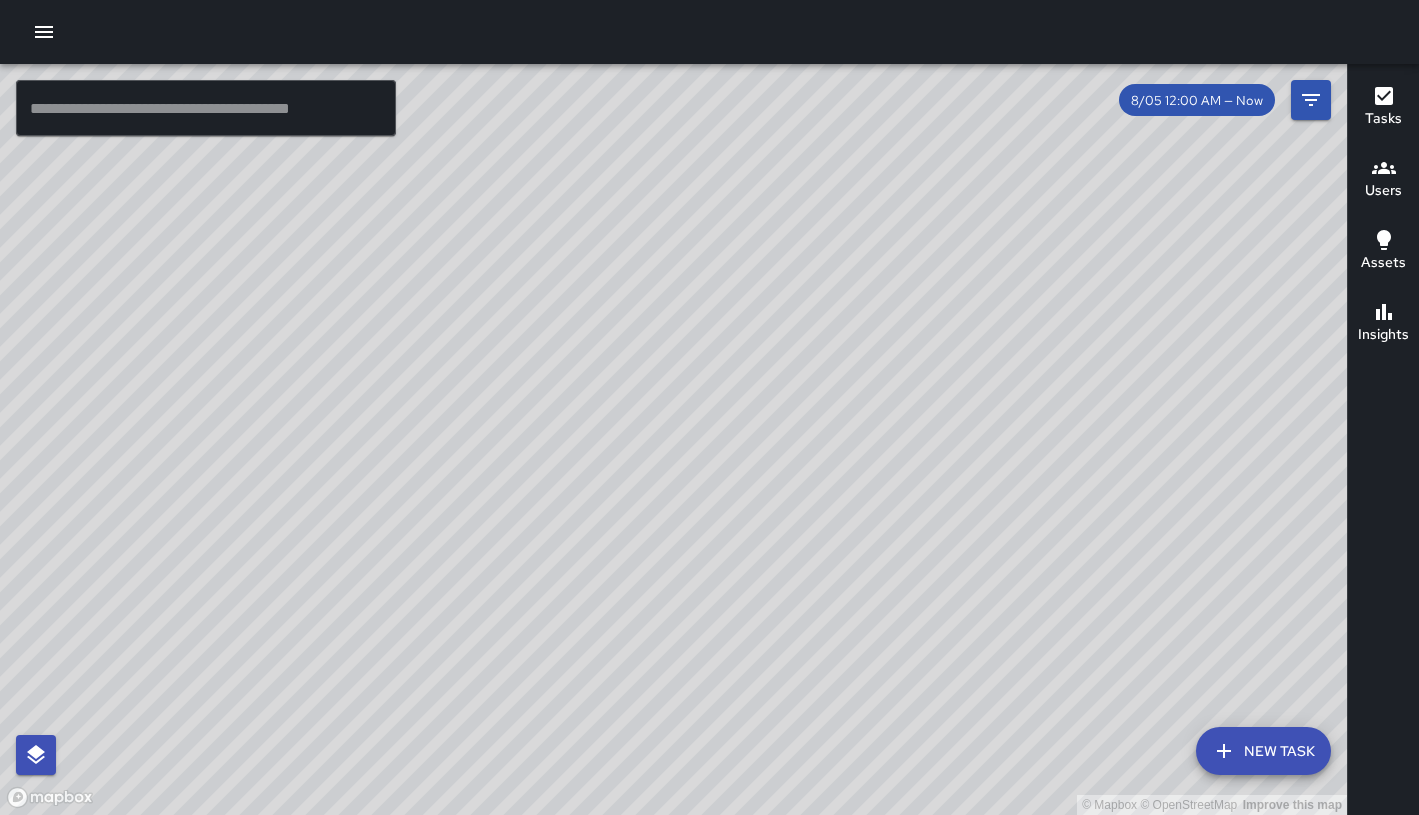 click on "New Task" at bounding box center [1263, 751] 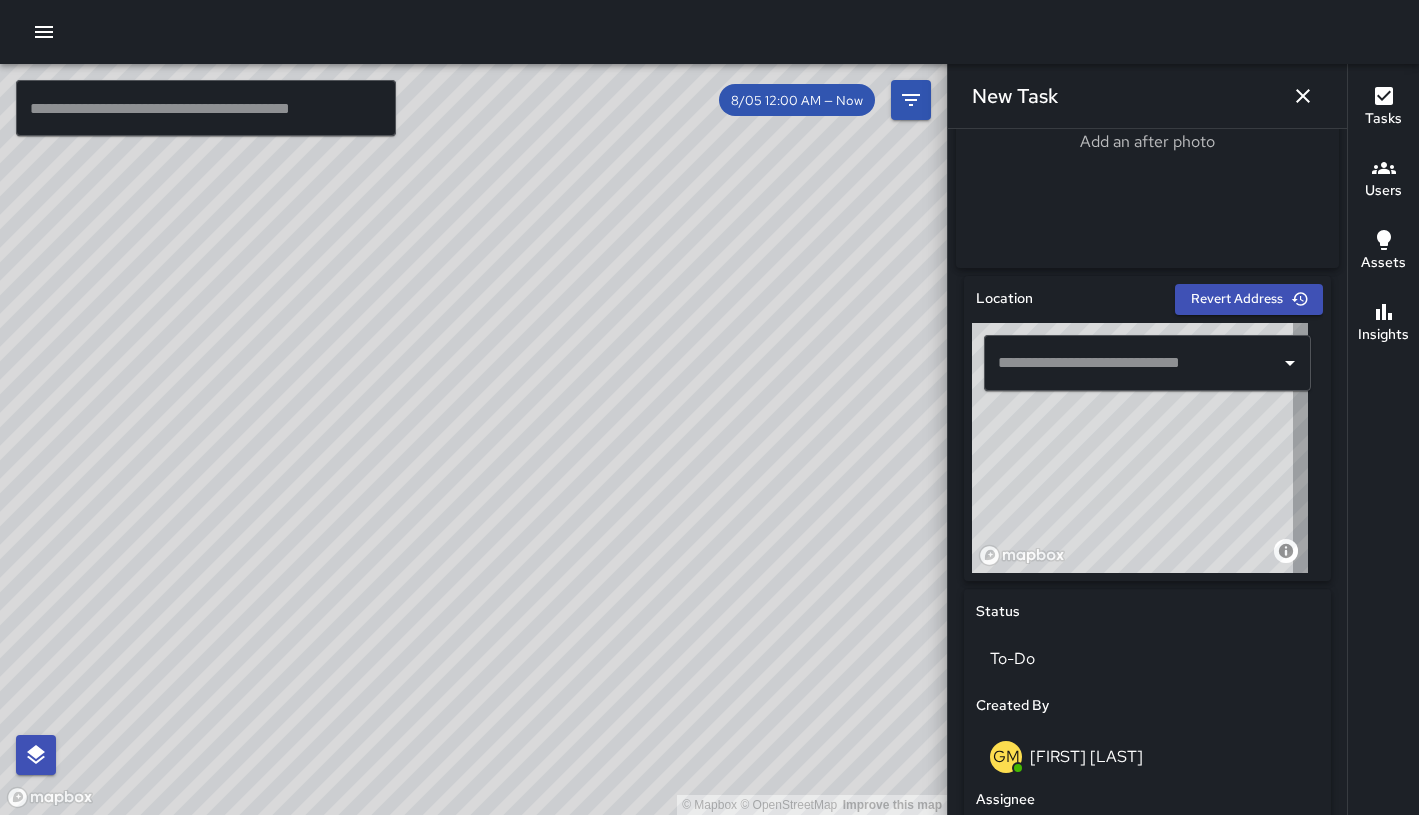 scroll, scrollTop: 485, scrollLeft: 0, axis: vertical 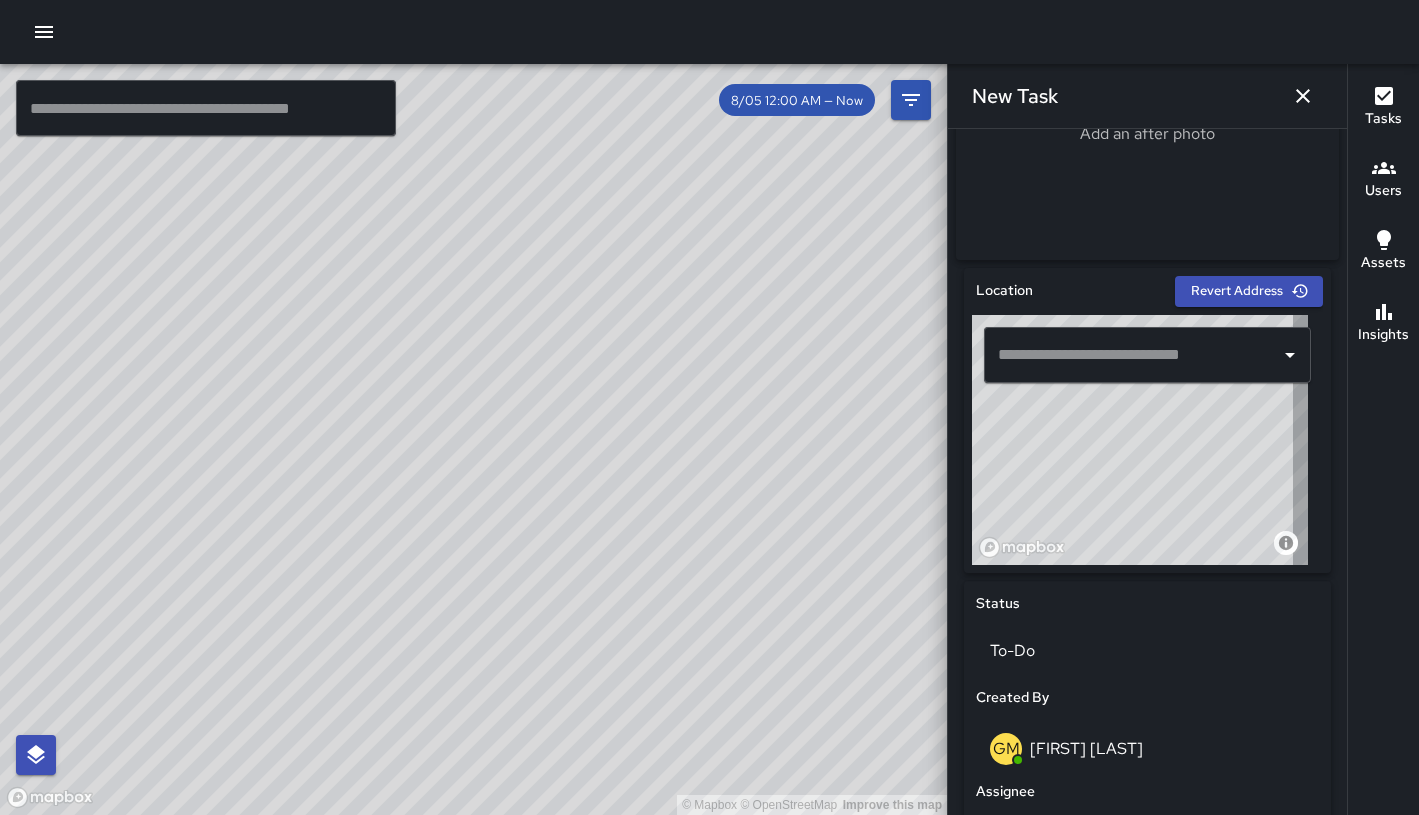 click at bounding box center (1132, 355) 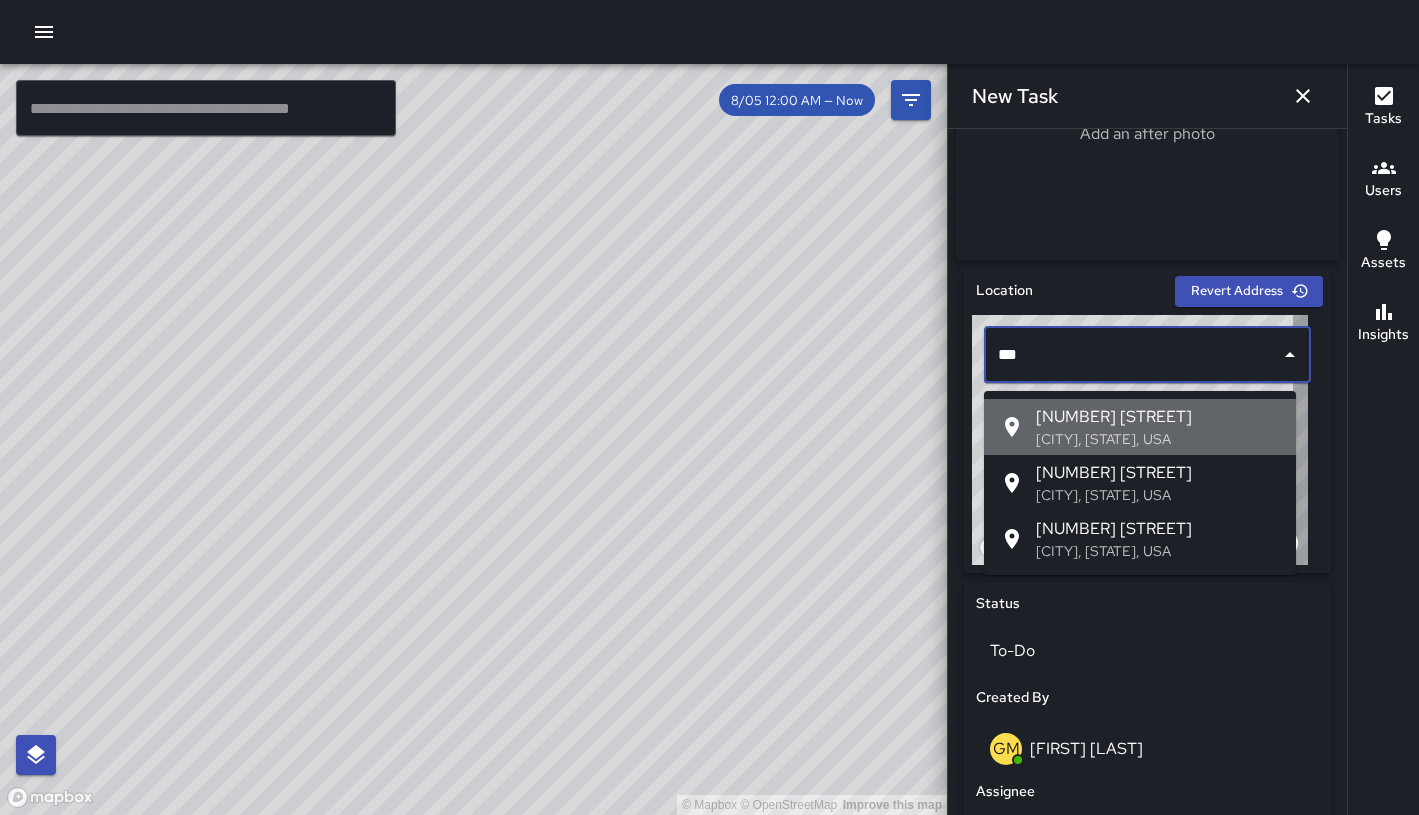 click on "[NUMBER] [STREET]" at bounding box center (1158, 417) 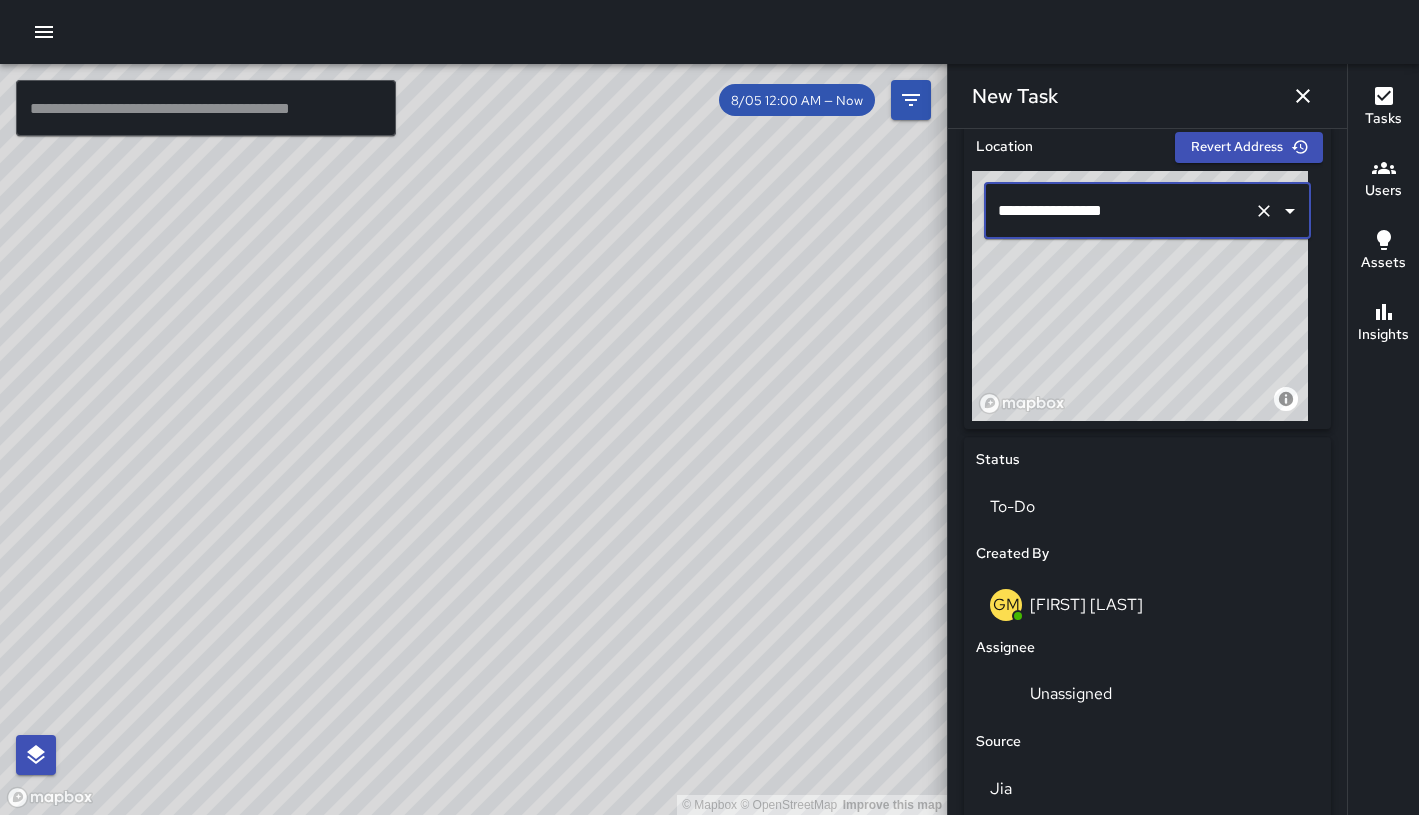 scroll, scrollTop: 955, scrollLeft: 0, axis: vertical 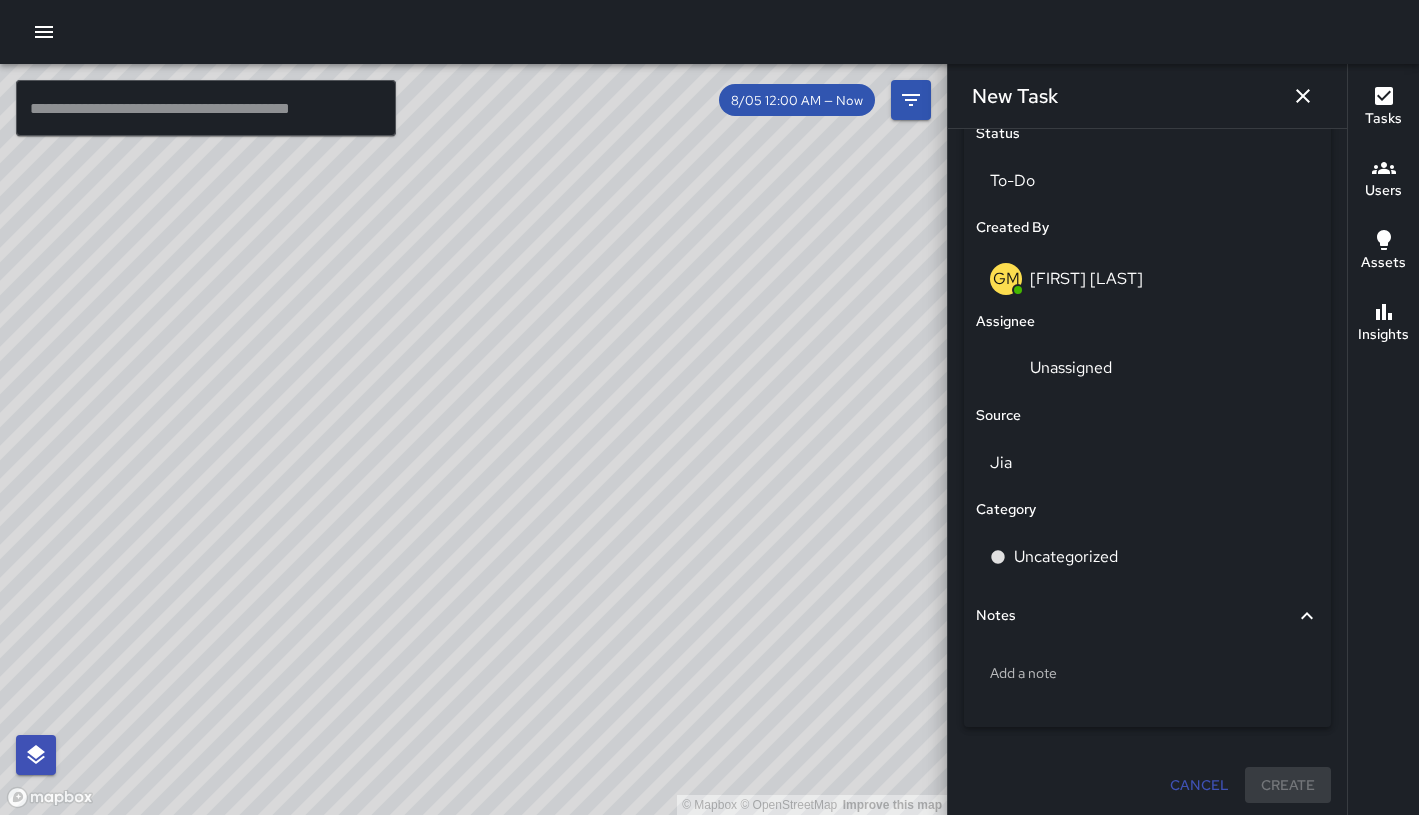 type on "**********" 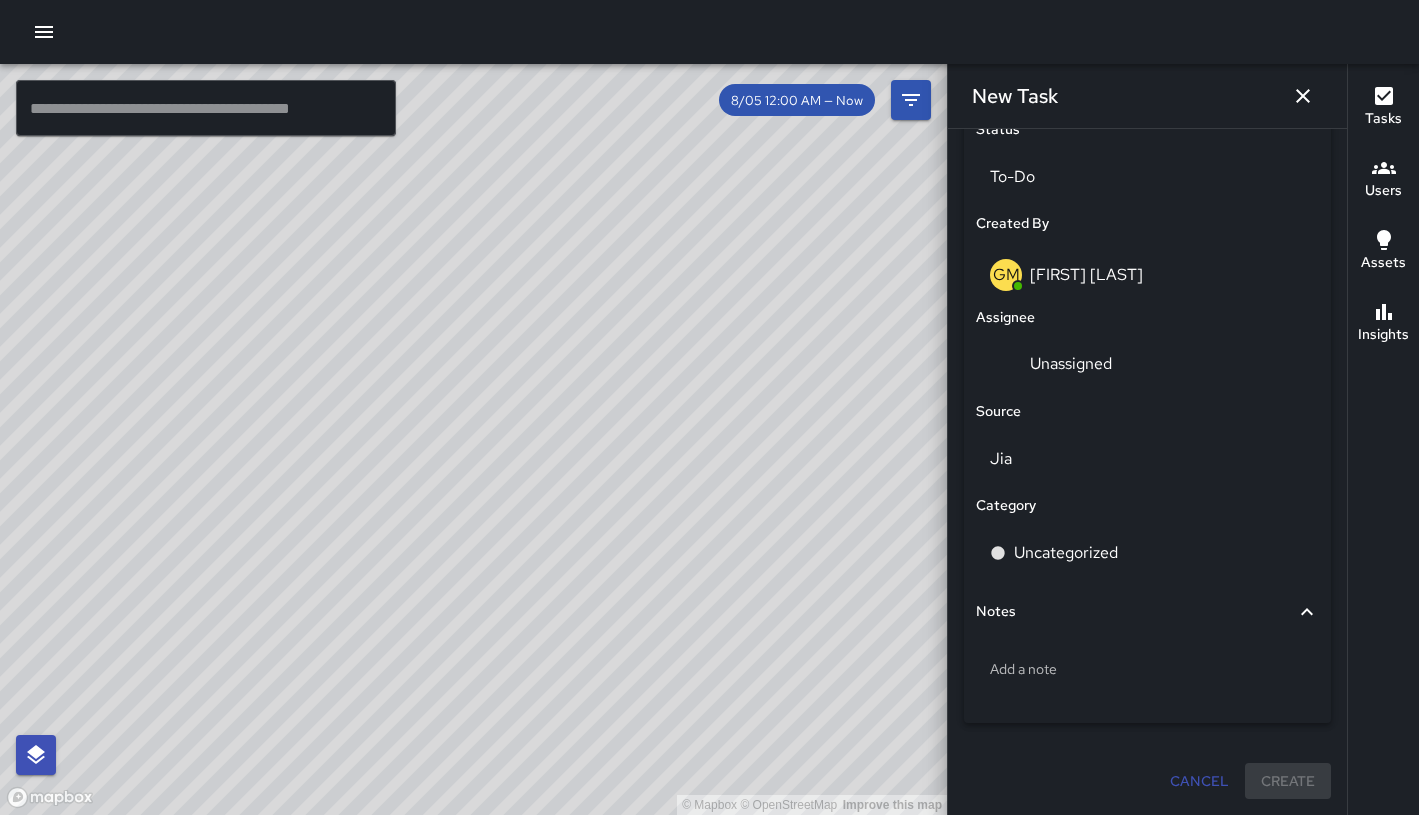 scroll, scrollTop: 967, scrollLeft: 0, axis: vertical 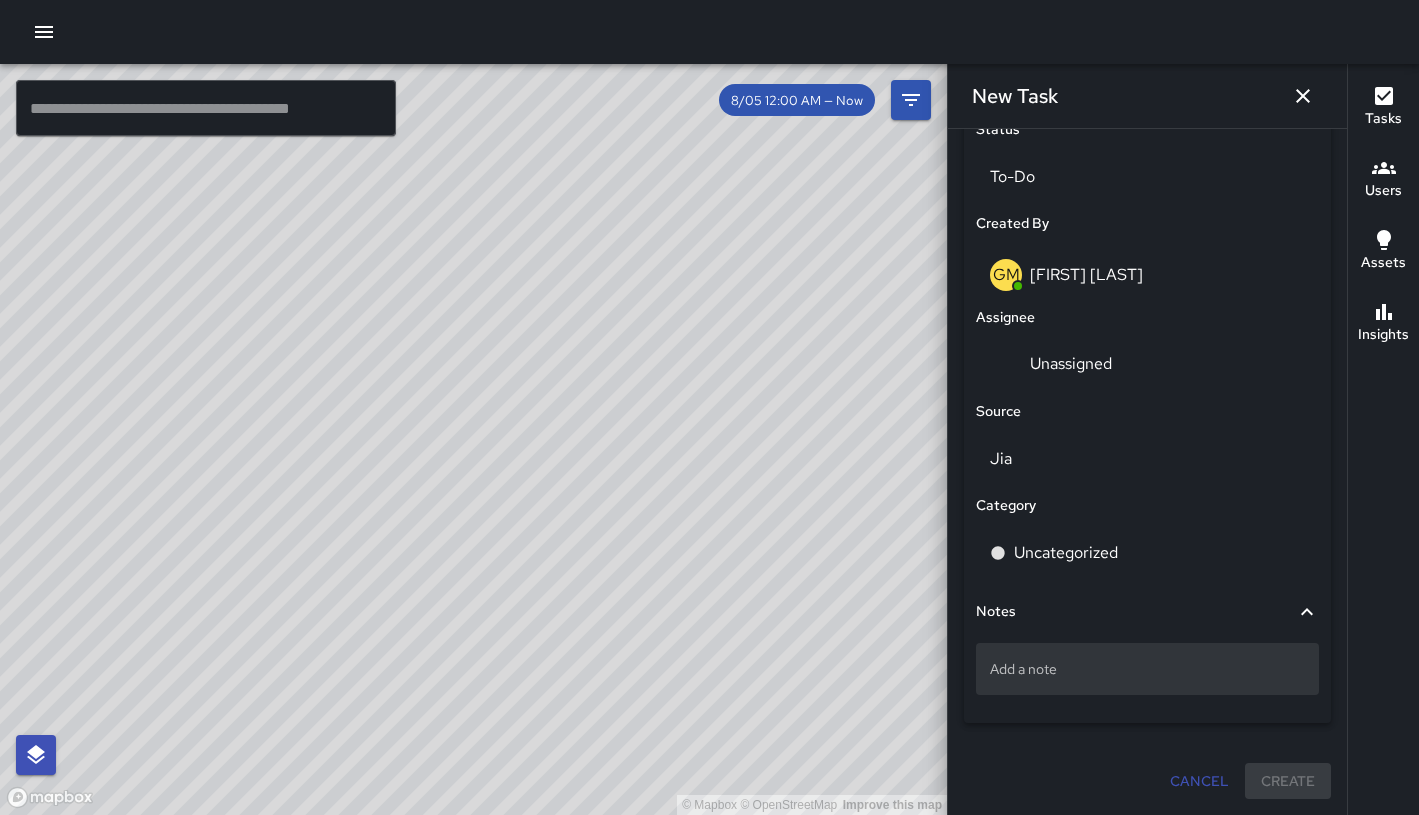 click on "Add a note" at bounding box center [1147, 669] 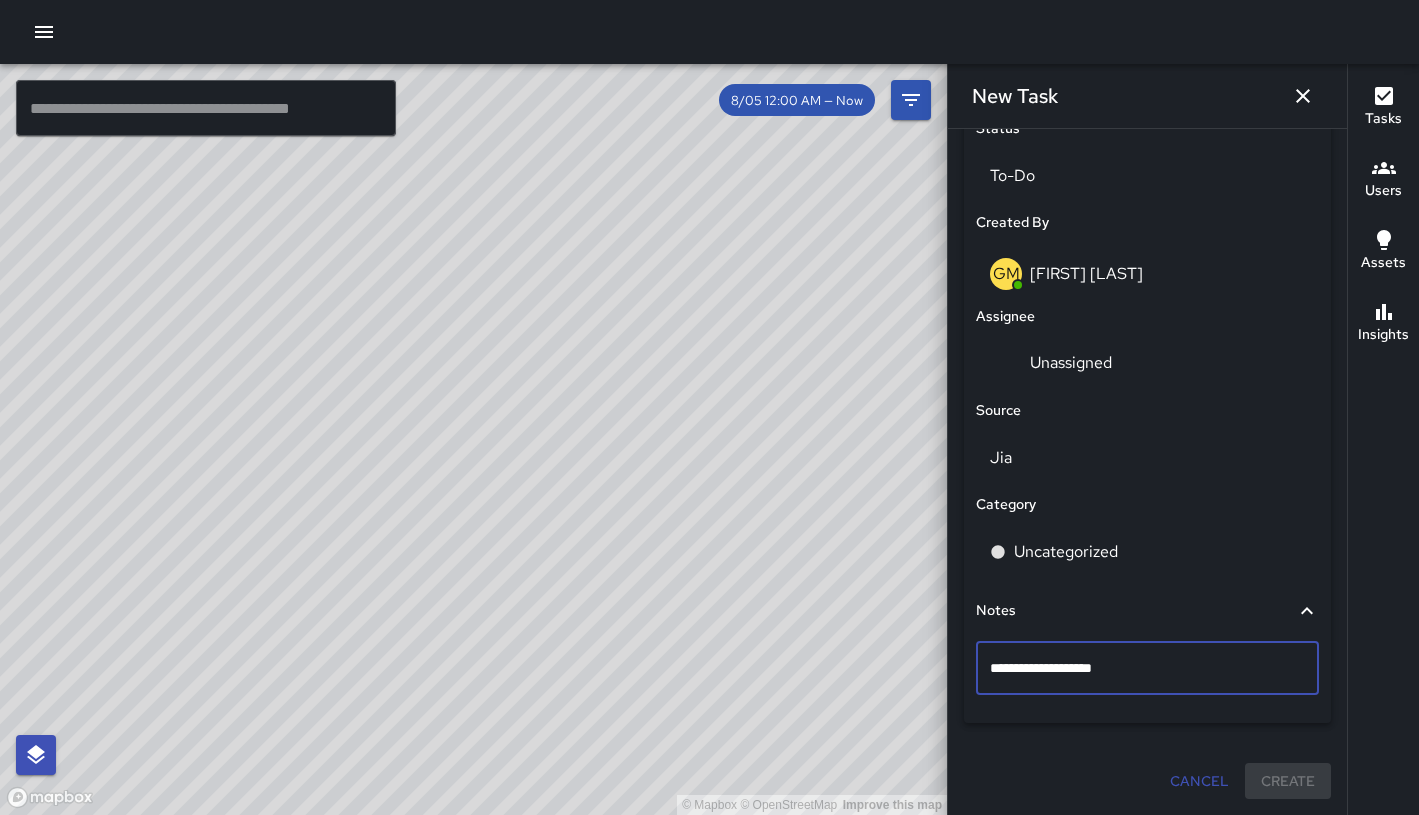 type on "**********" 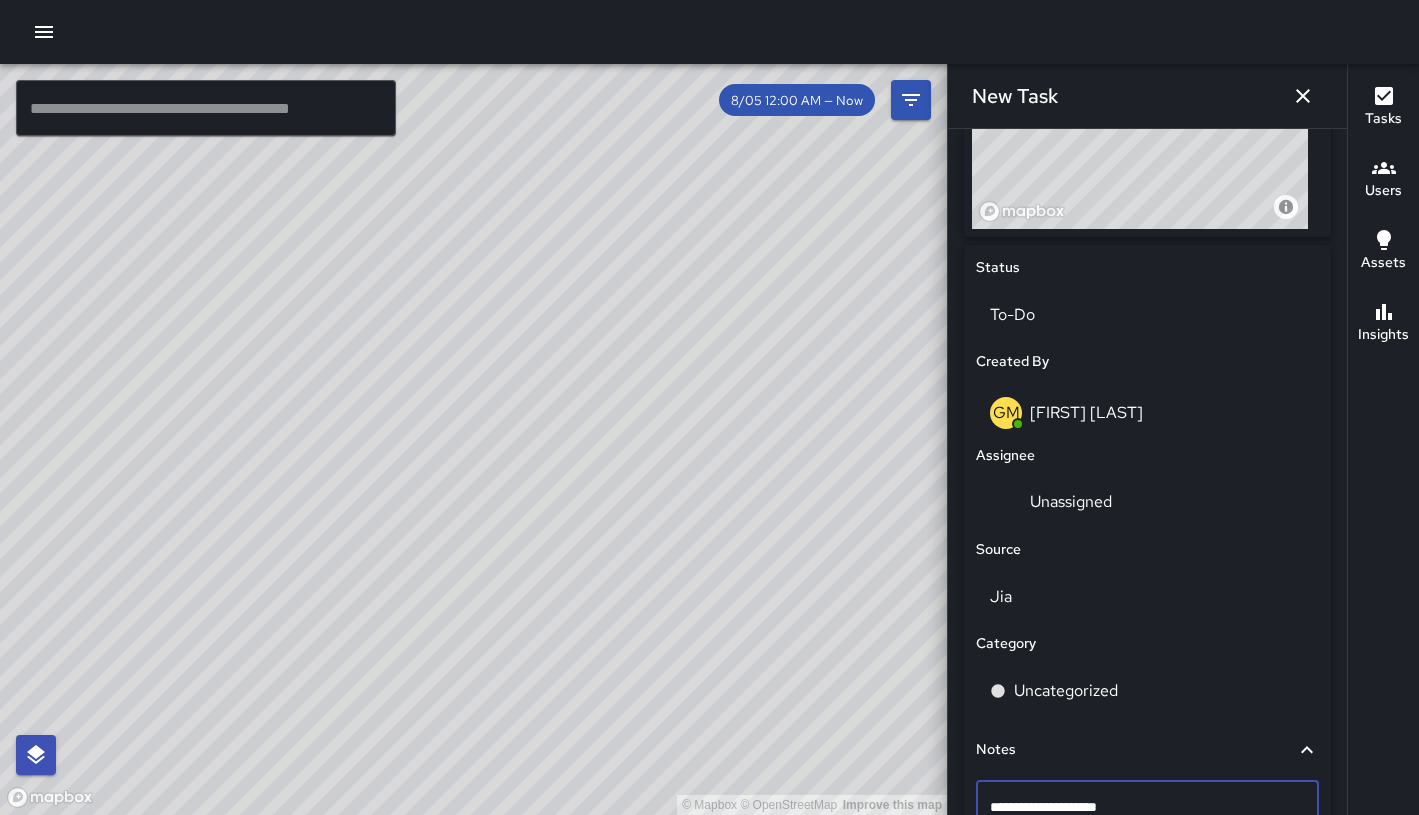 scroll, scrollTop: 260, scrollLeft: 0, axis: vertical 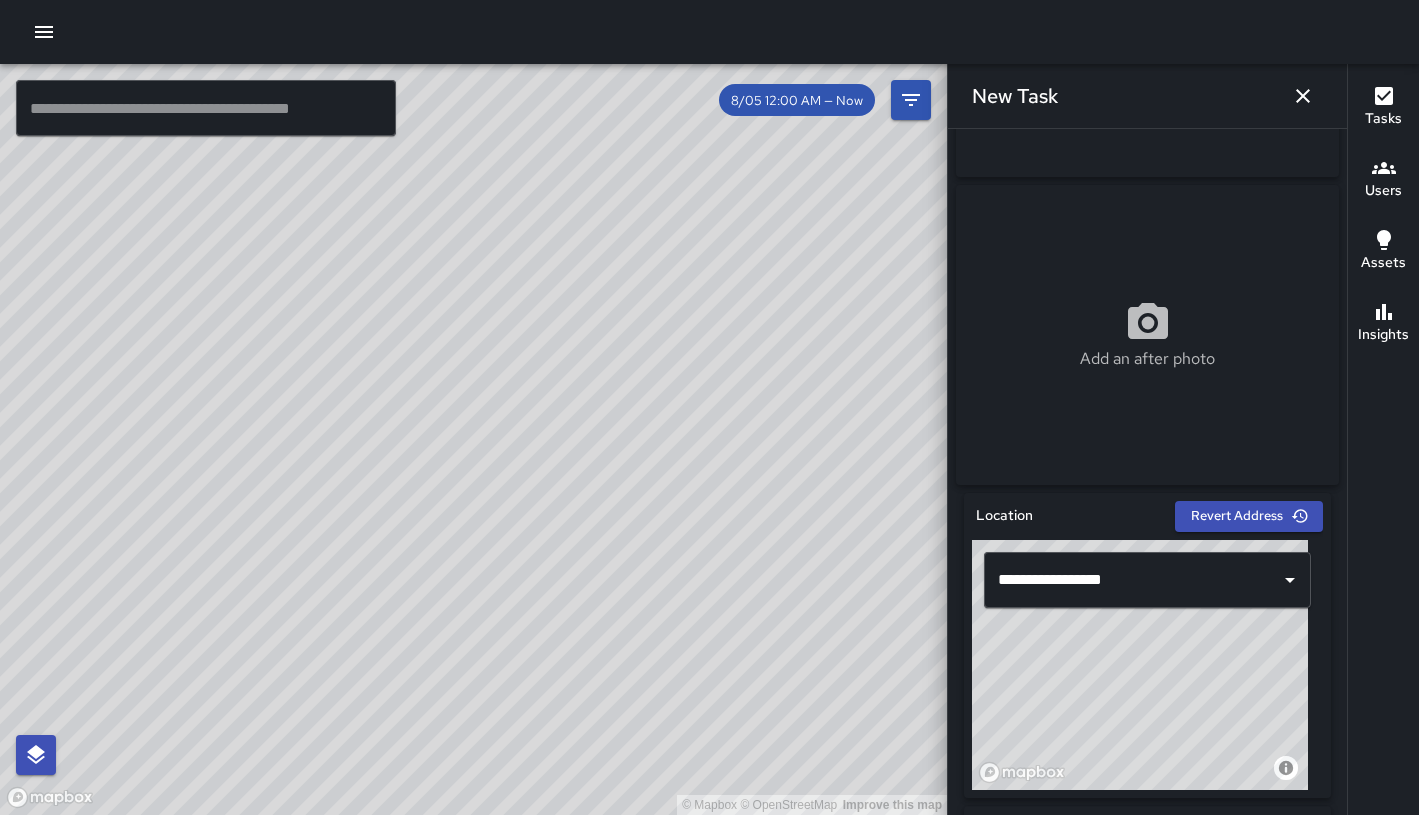 drag, startPoint x: 1139, startPoint y: 674, endPoint x: 1146, endPoint y: 685, distance: 13.038404 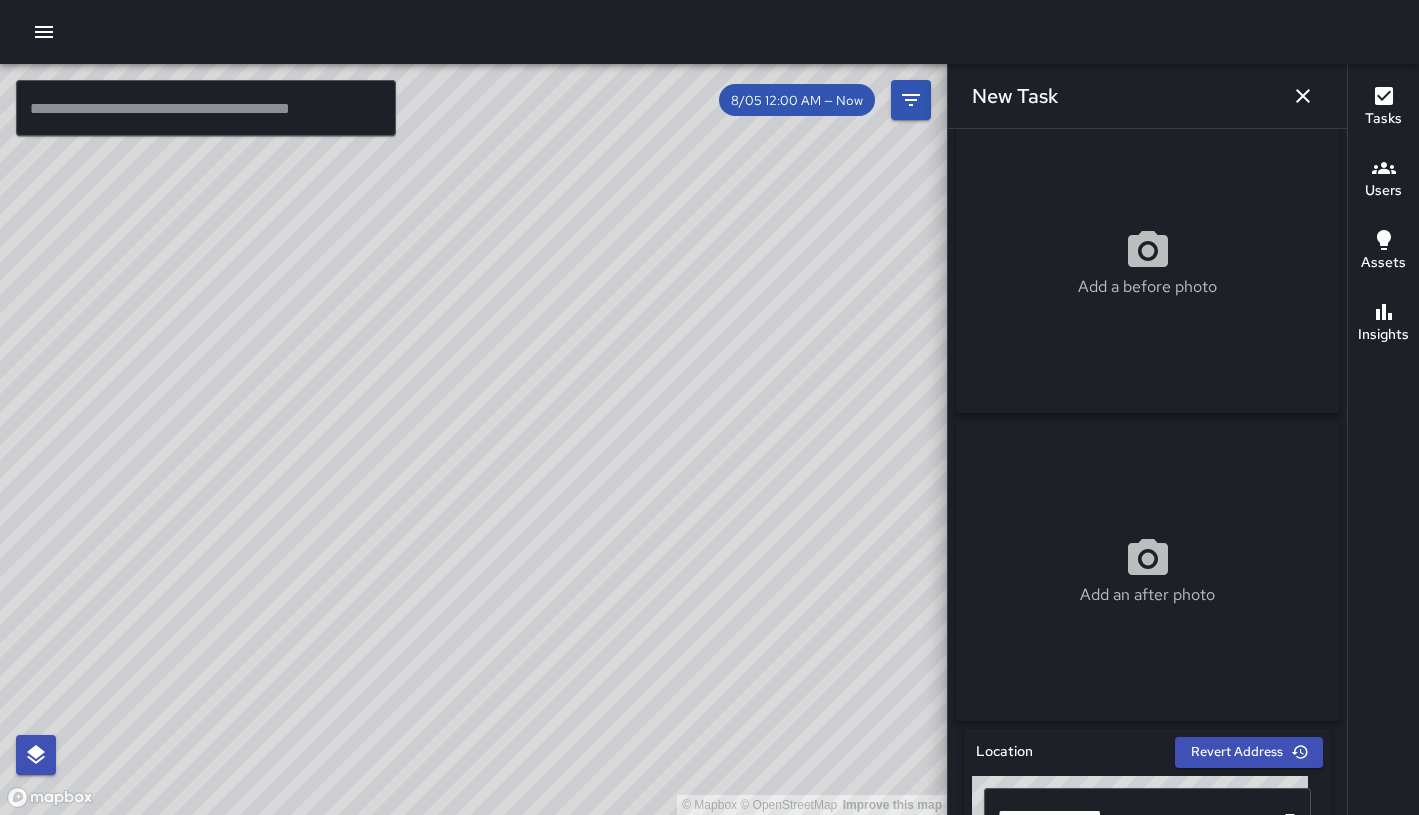 scroll, scrollTop: 0, scrollLeft: 0, axis: both 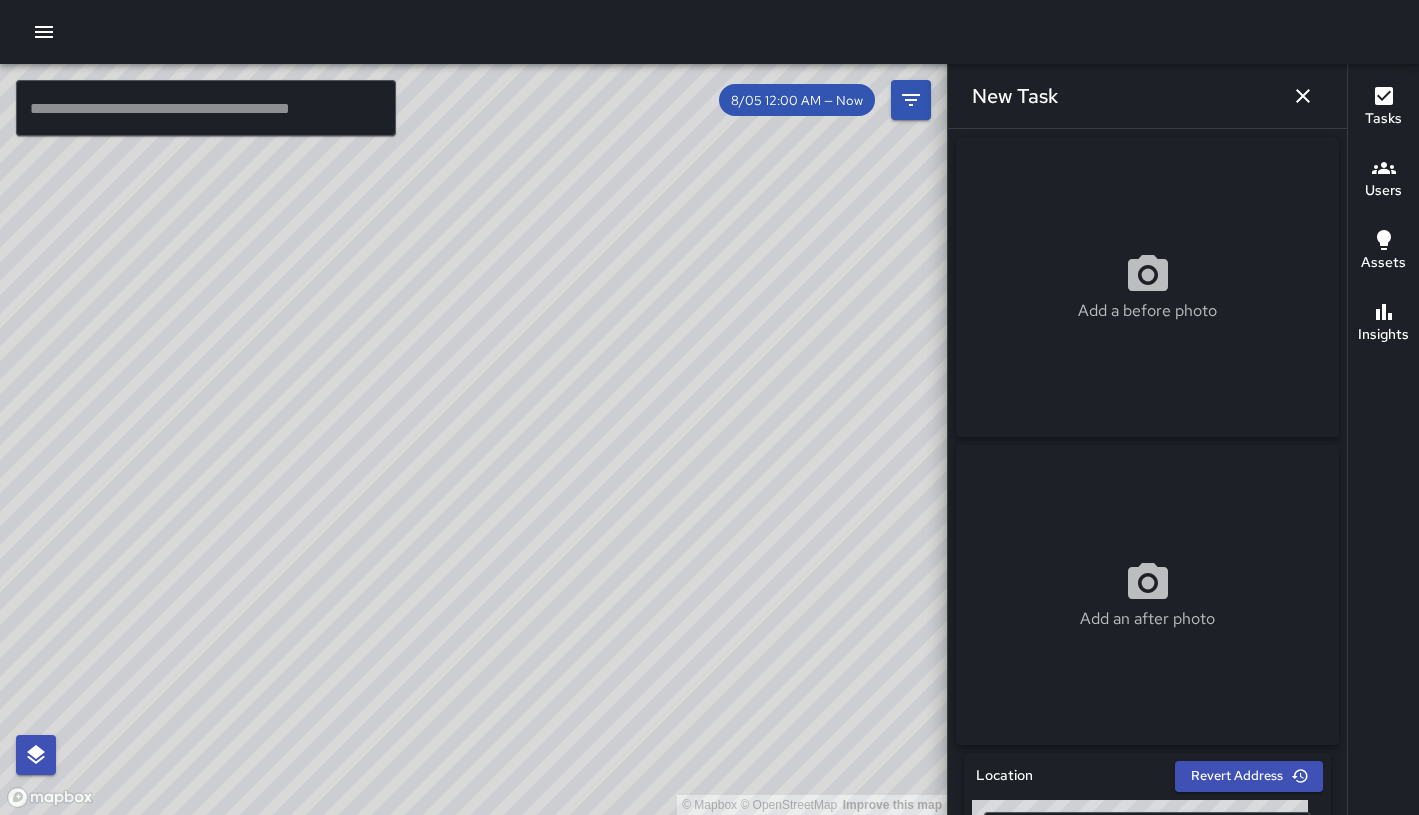 click on "Add a before photo" at bounding box center (1147, 311) 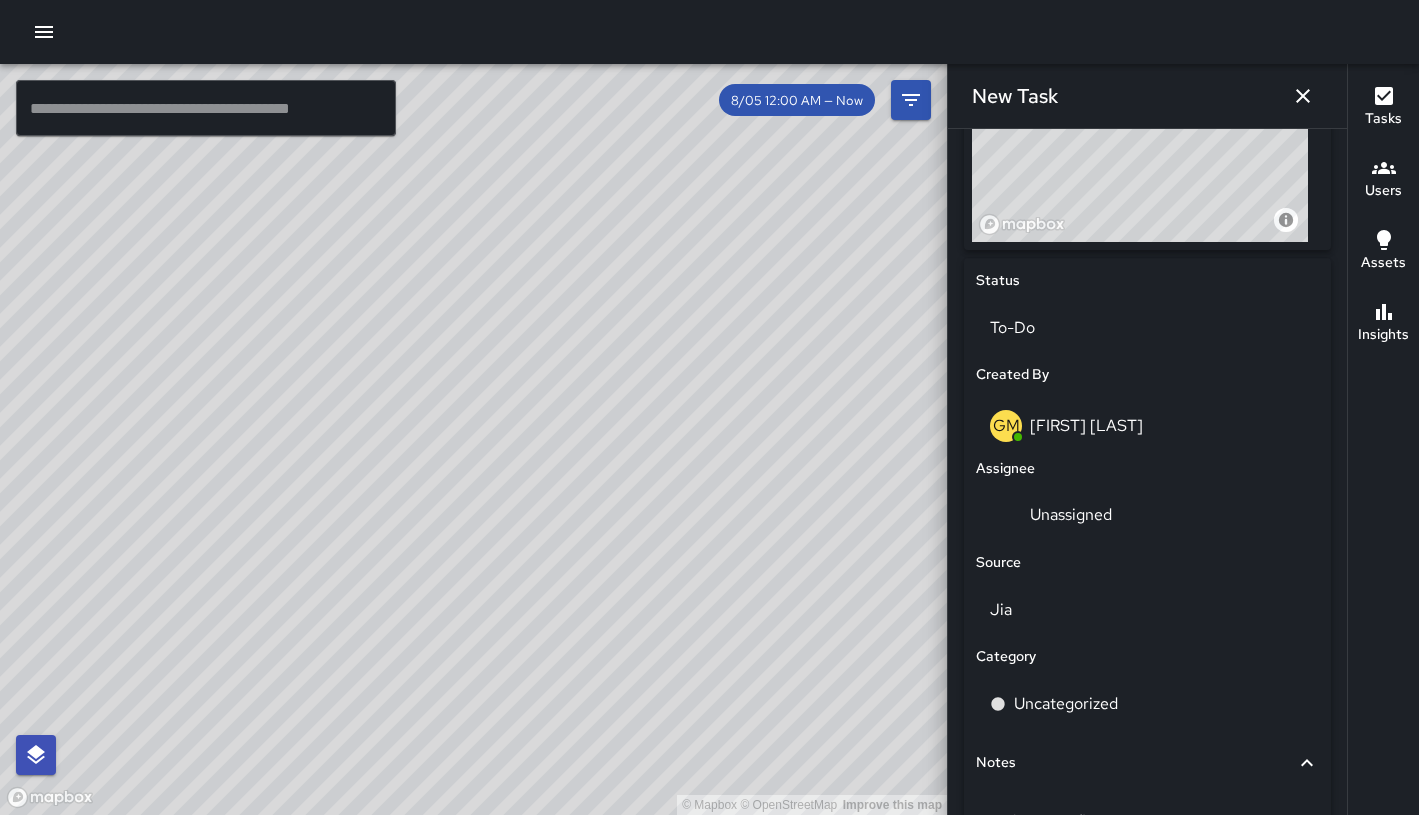 drag, startPoint x: 1340, startPoint y: 336, endPoint x: 1360, endPoint y: 664, distance: 328.6092 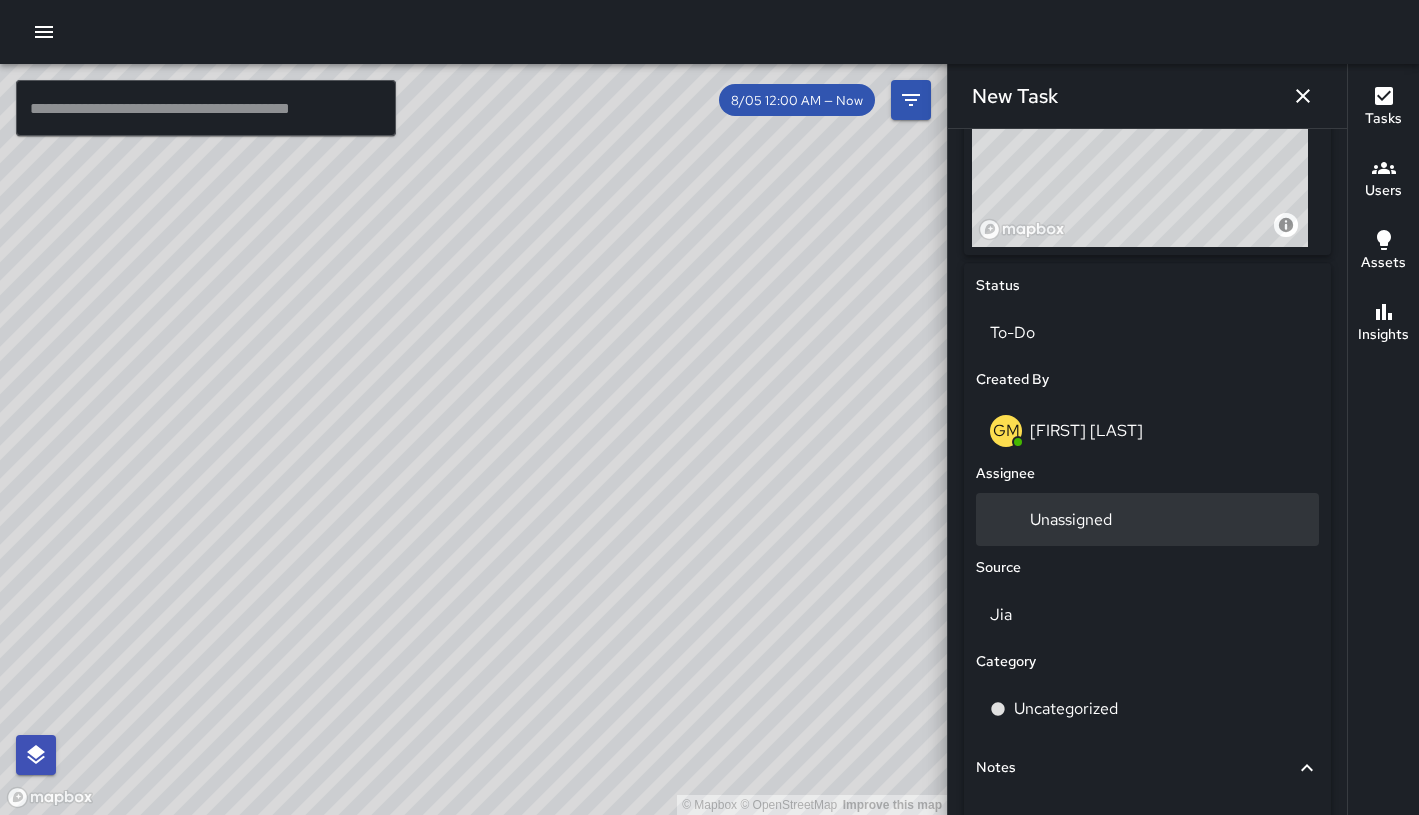 click on "Unassigned" at bounding box center (1147, 519) 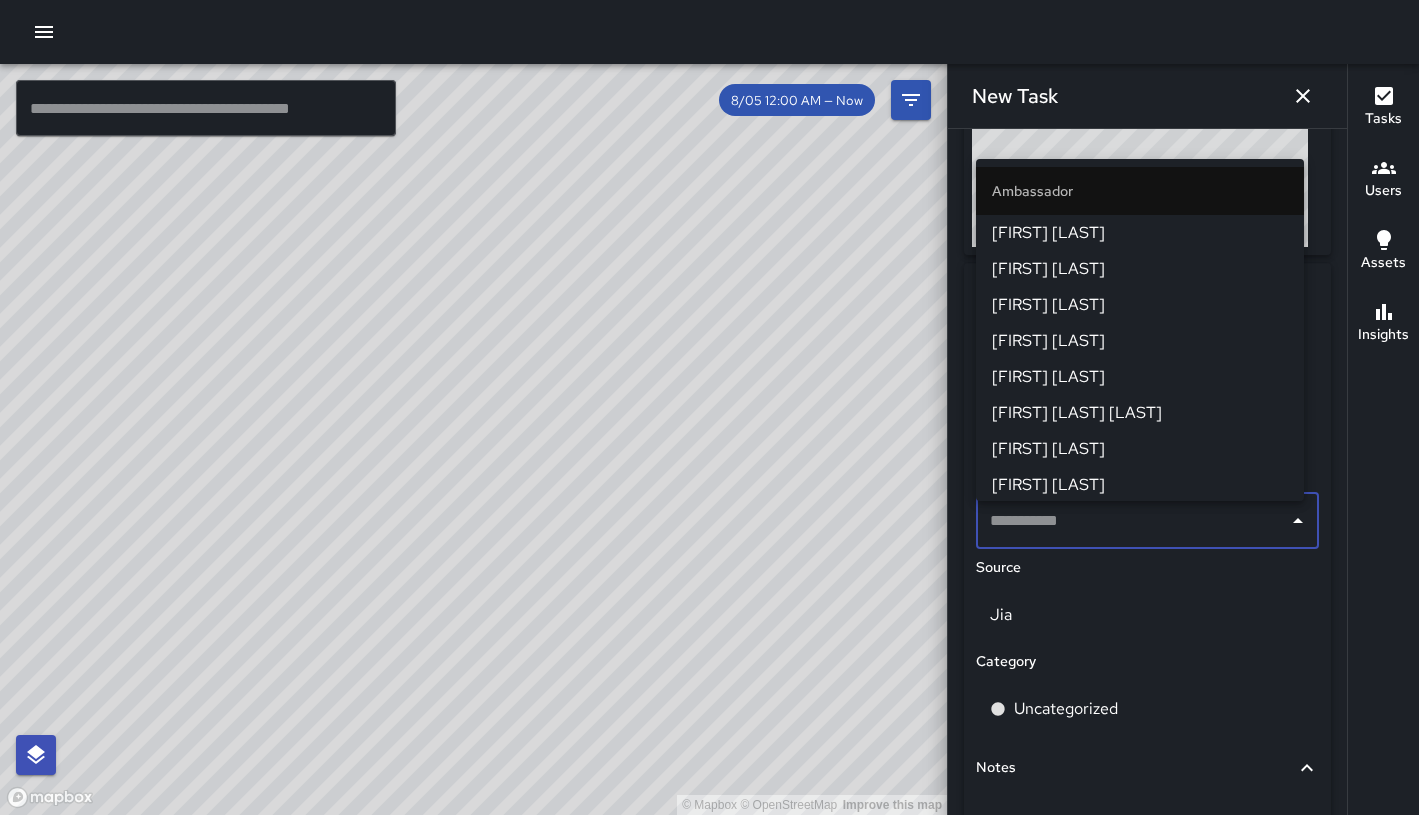 scroll, scrollTop: 155, scrollLeft: 0, axis: vertical 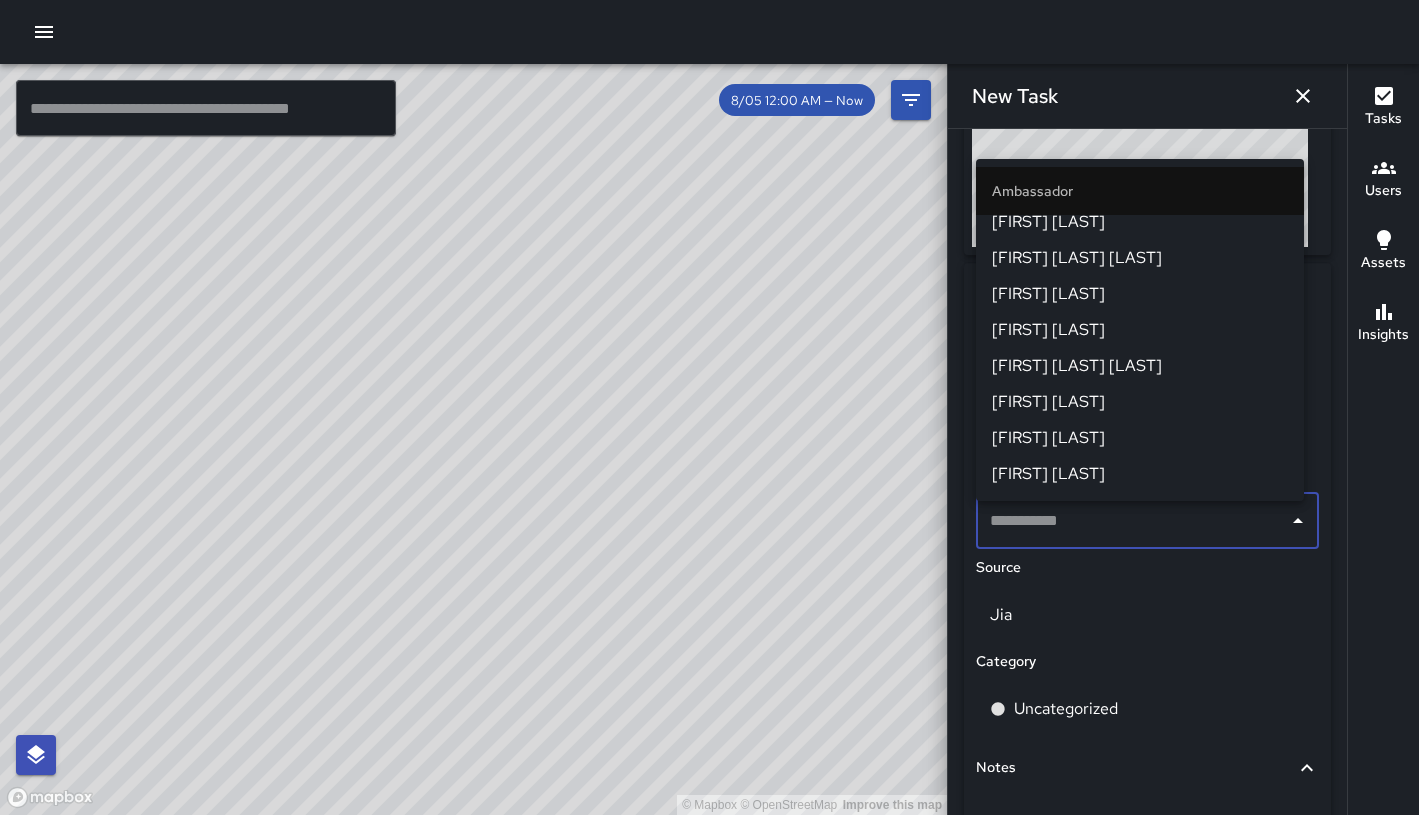 click on "Ambassador" at bounding box center [1140, 191] 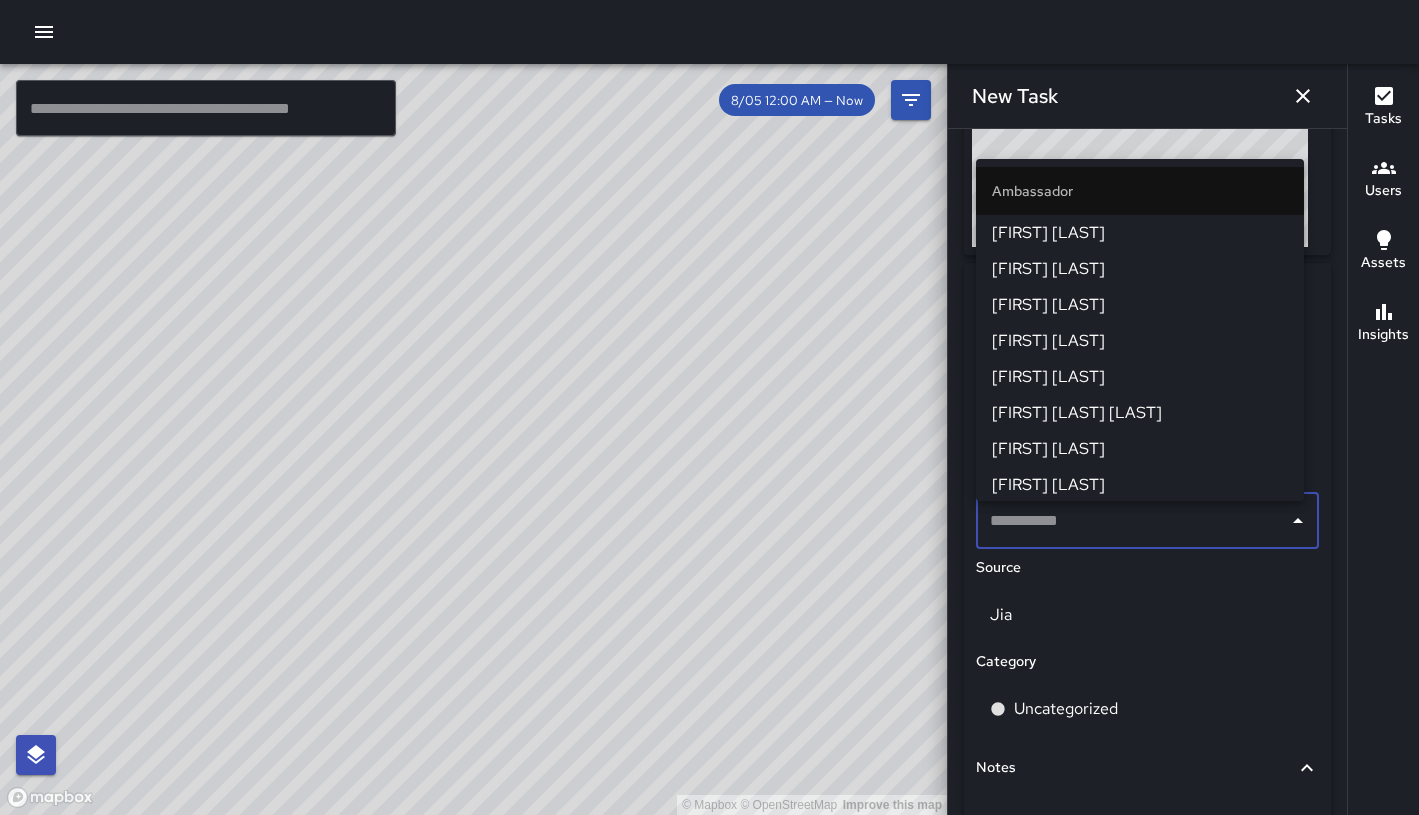 click on "Ambassador" at bounding box center (1140, 191) 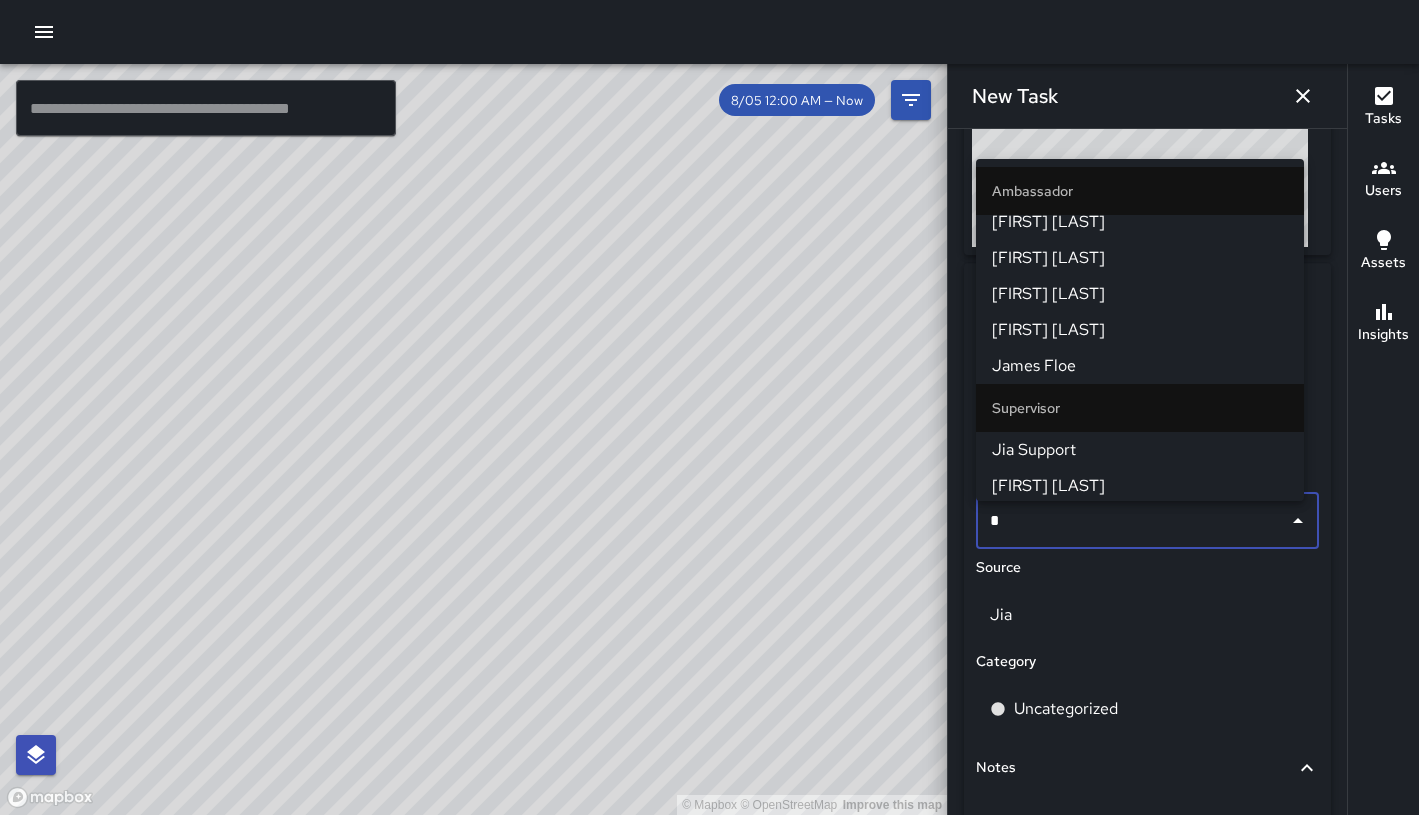 scroll, scrollTop: 0, scrollLeft: 0, axis: both 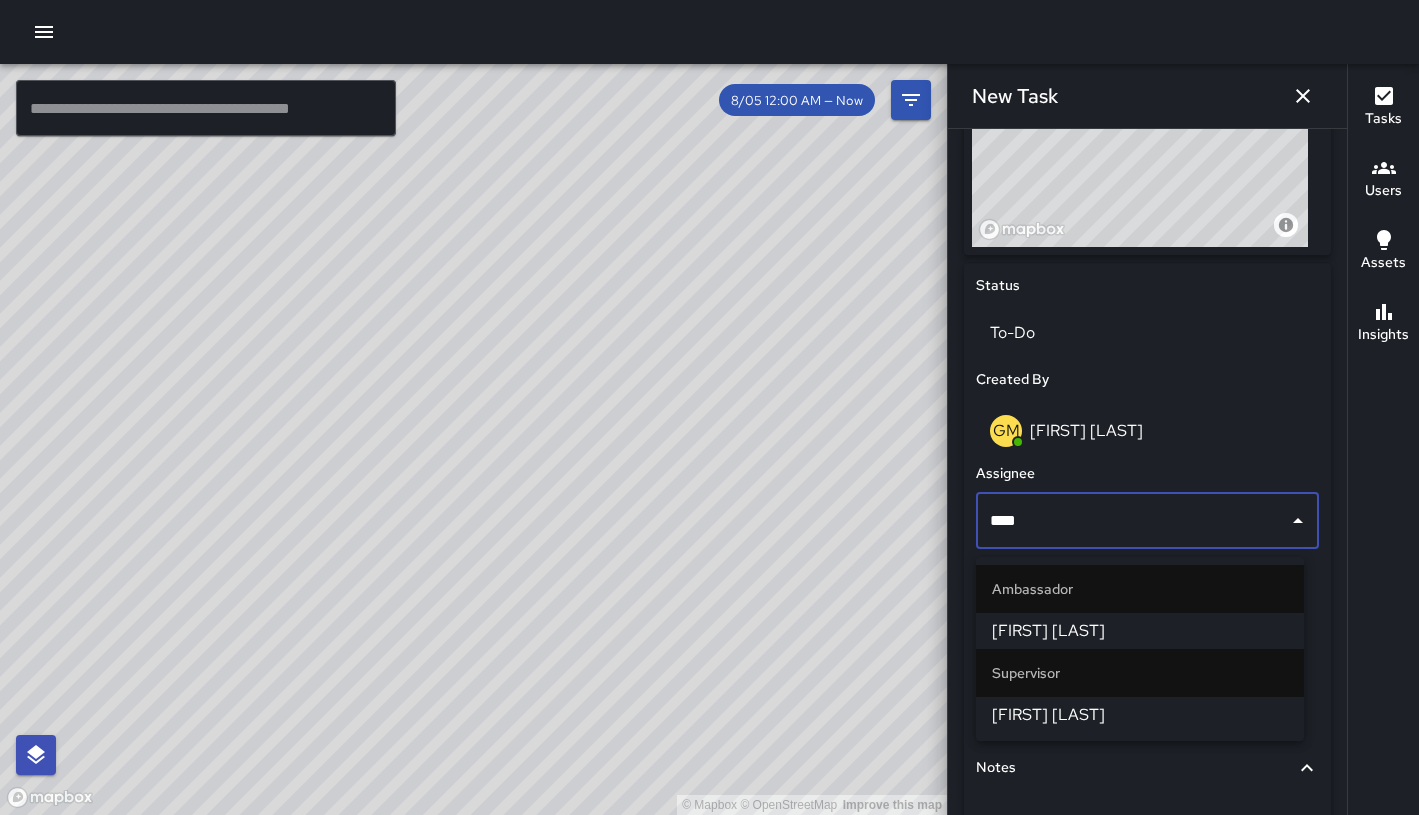 type on "*****" 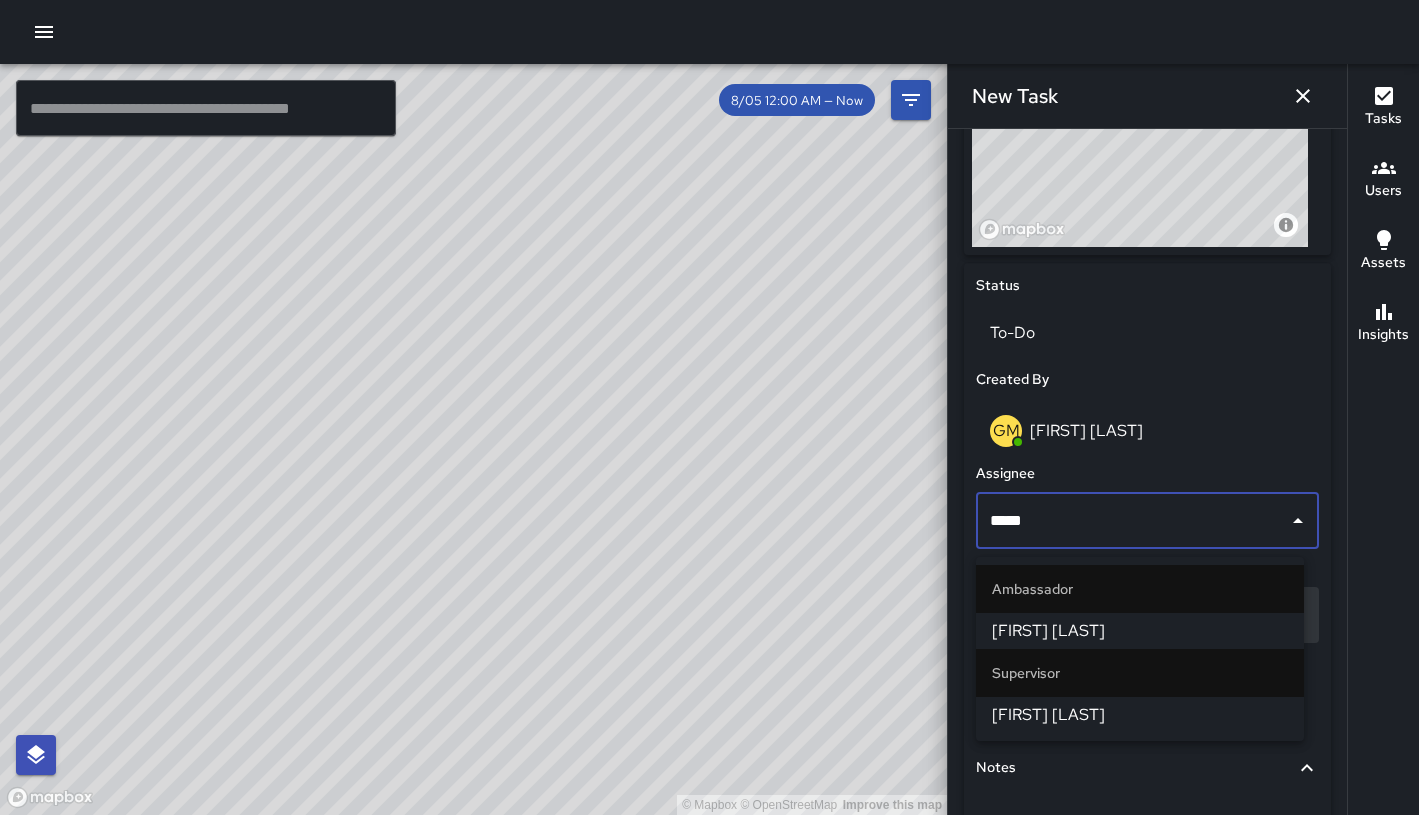 click on "[FIRST] [LAST]" at bounding box center (1140, 715) 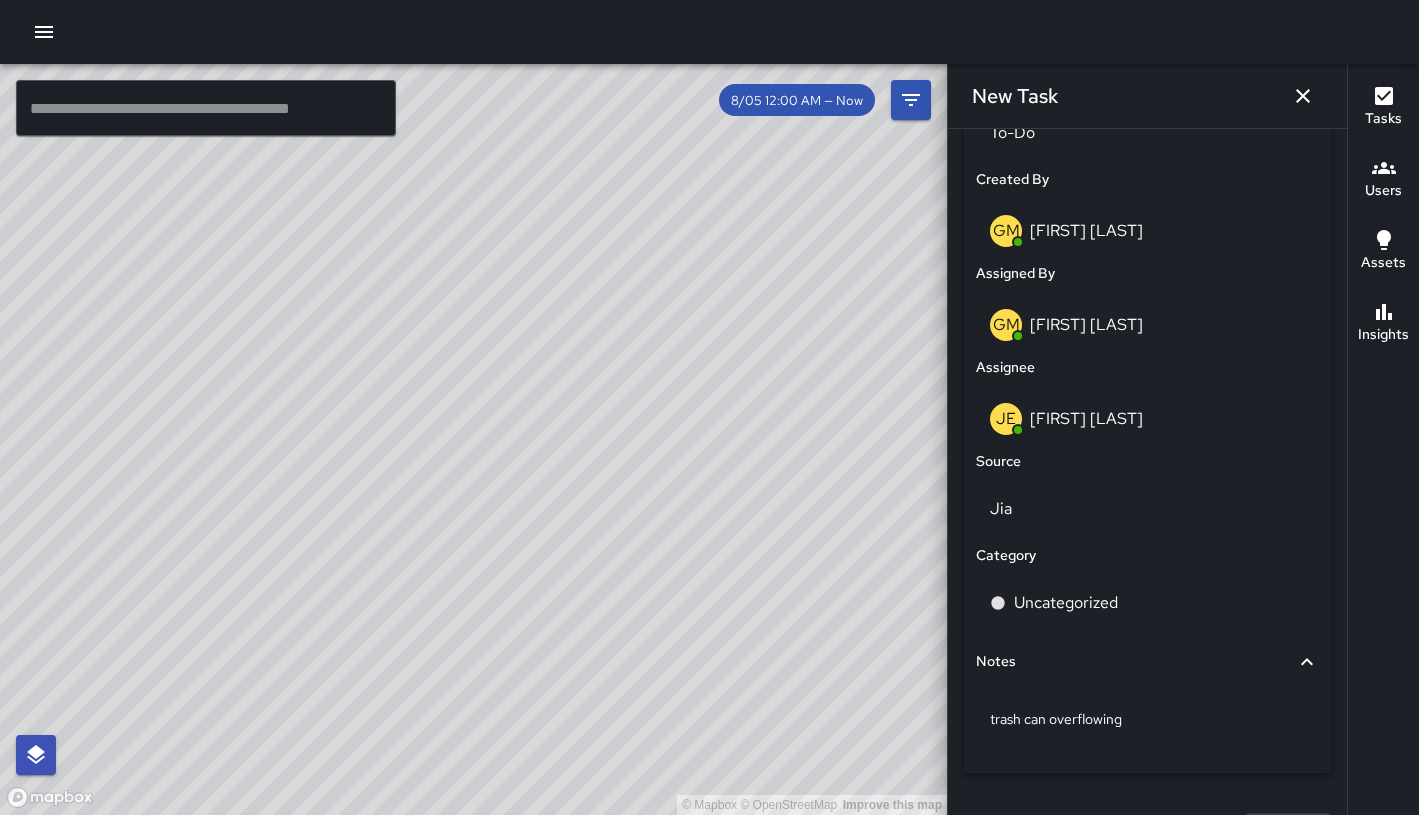 scroll, scrollTop: 1061, scrollLeft: 0, axis: vertical 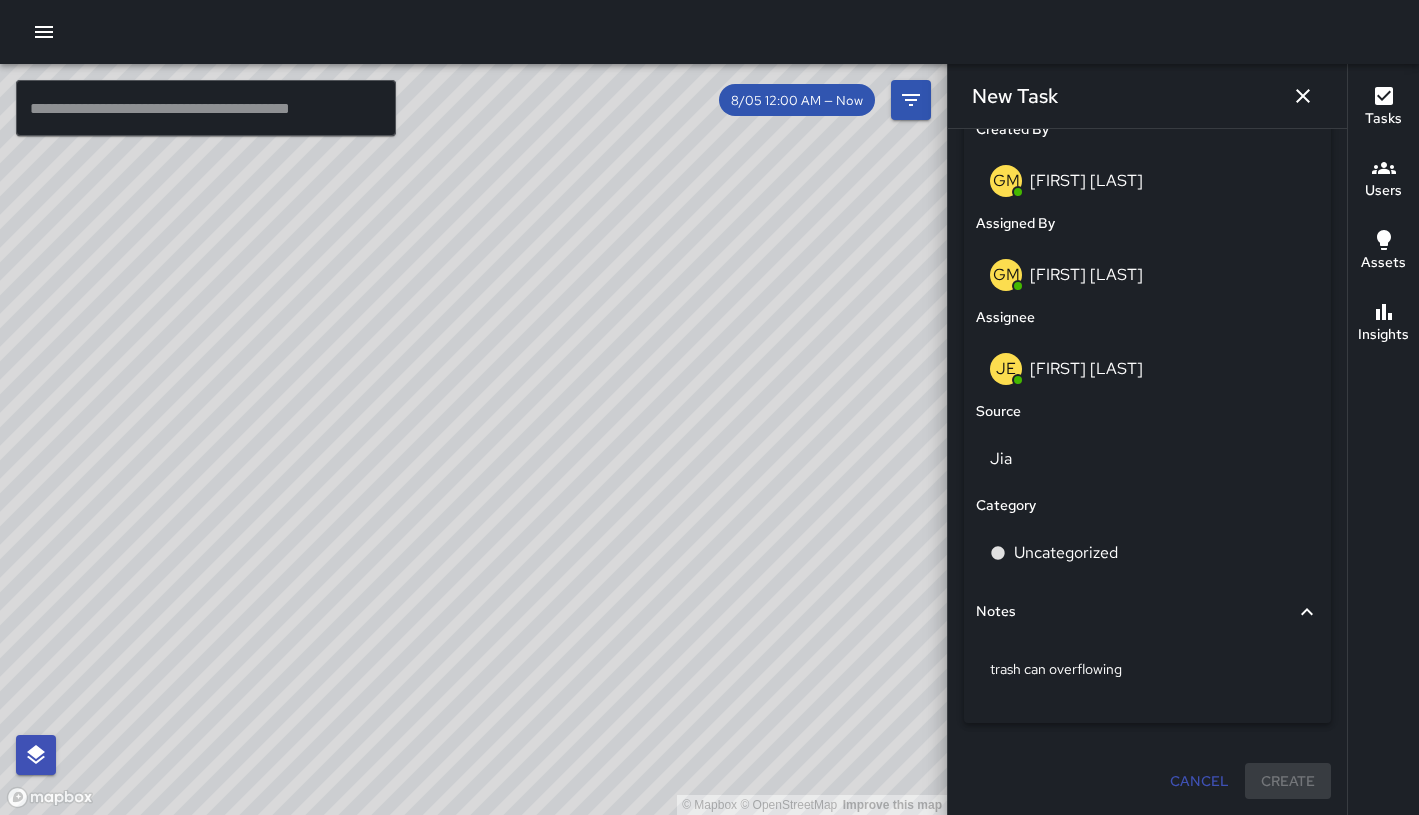 drag, startPoint x: 1042, startPoint y: 538, endPoint x: 1055, endPoint y: 587, distance: 50.695168 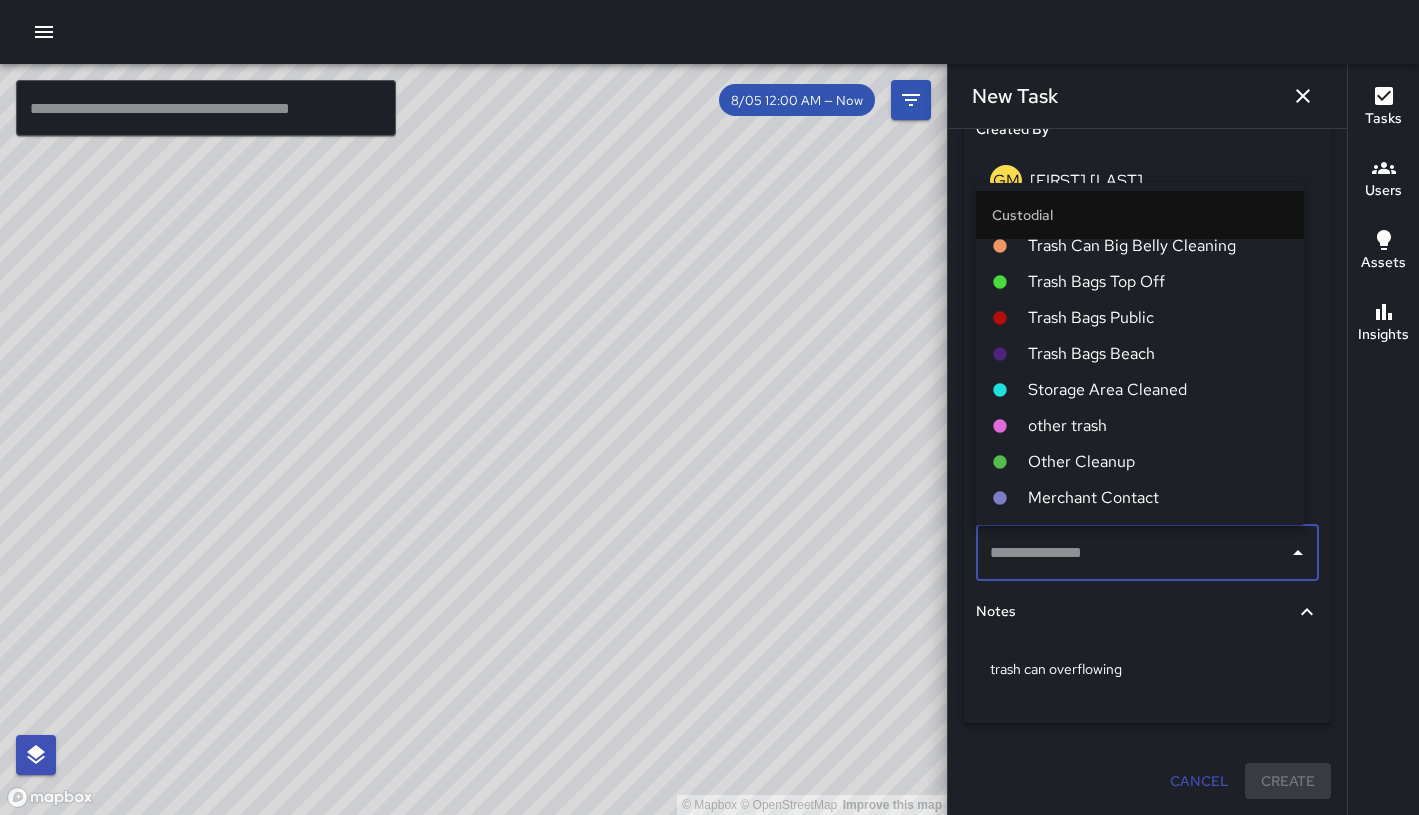 scroll, scrollTop: 887, scrollLeft: 0, axis: vertical 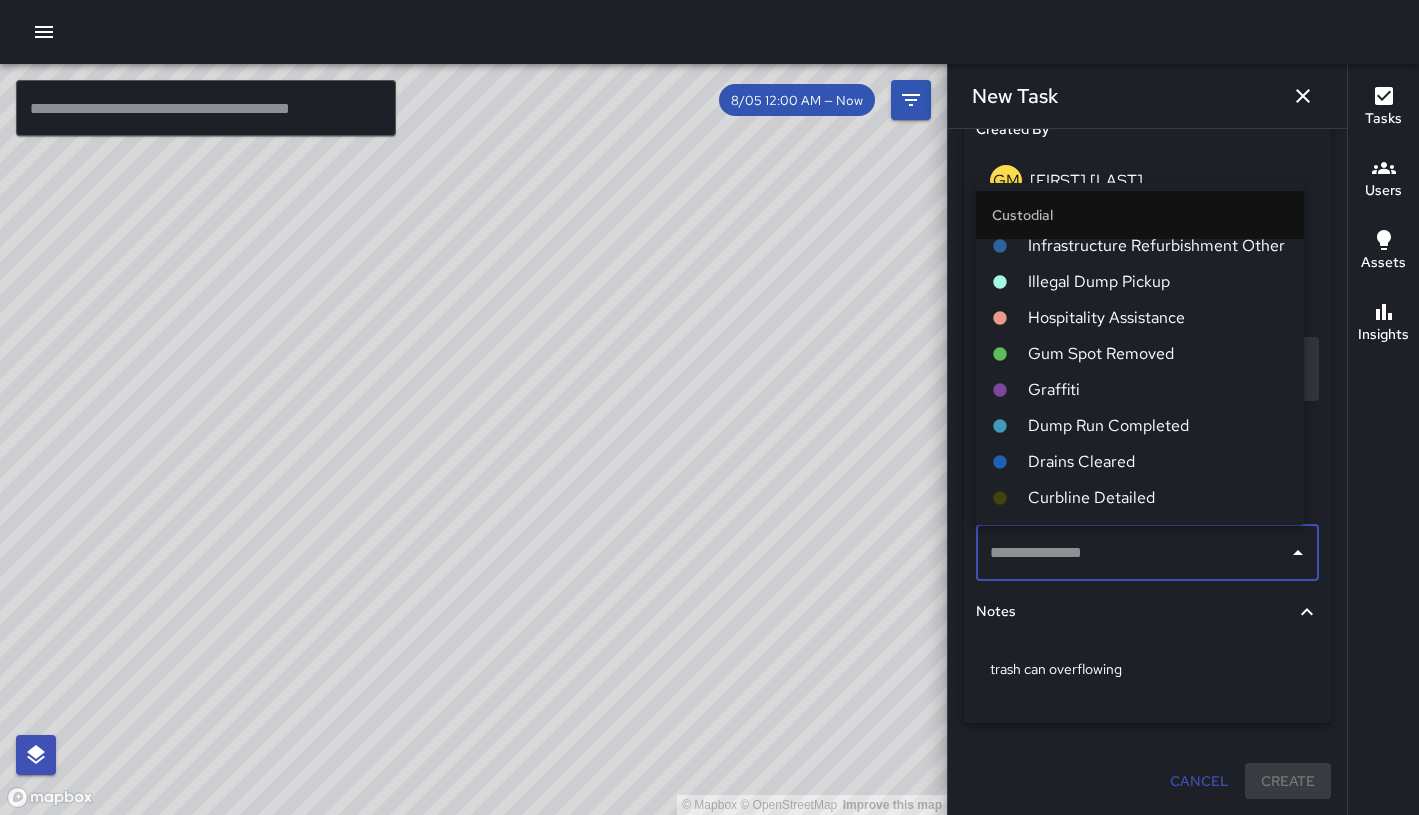 click on "Graffiti" at bounding box center (1158, 390) 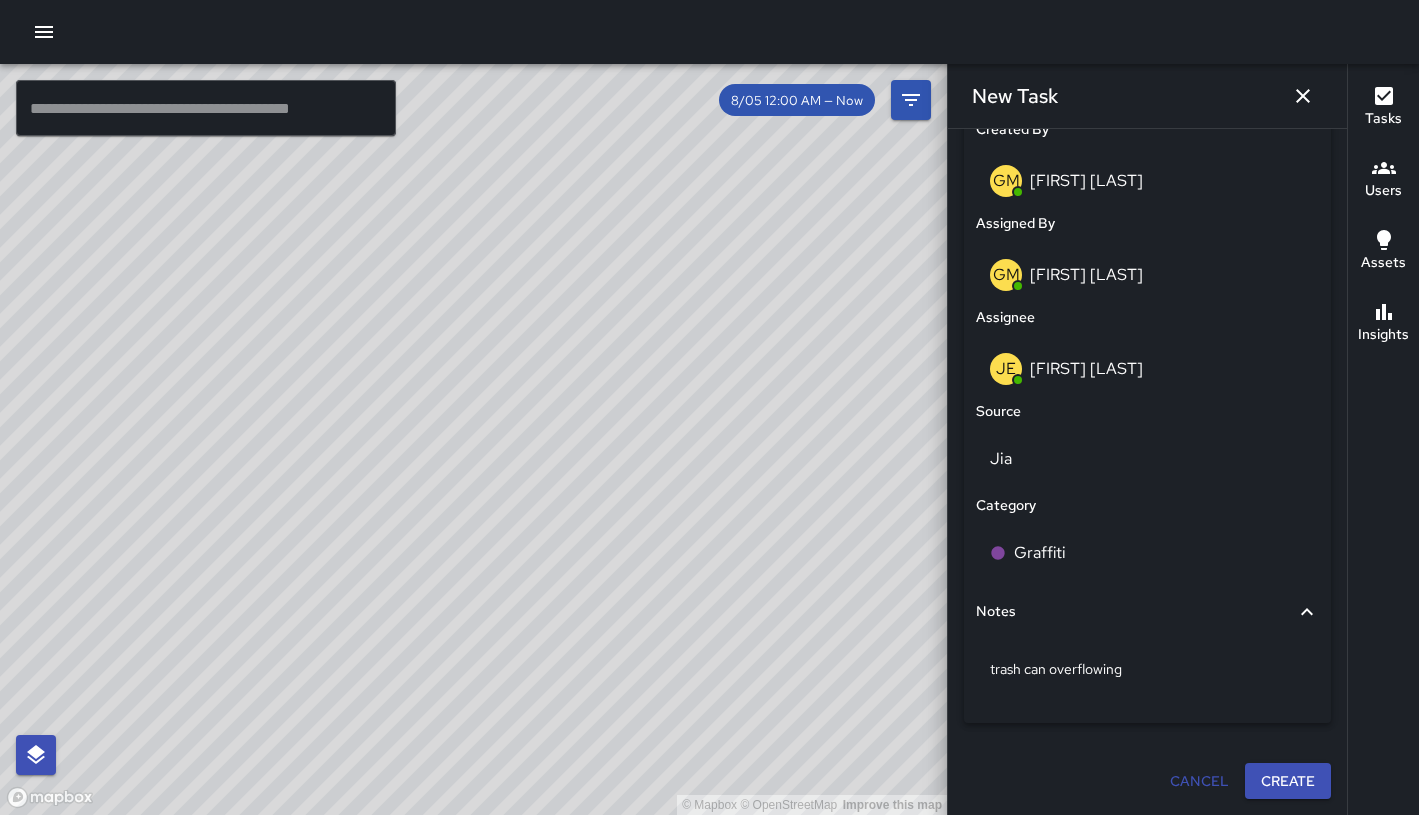 click on "Create" at bounding box center [1288, 781] 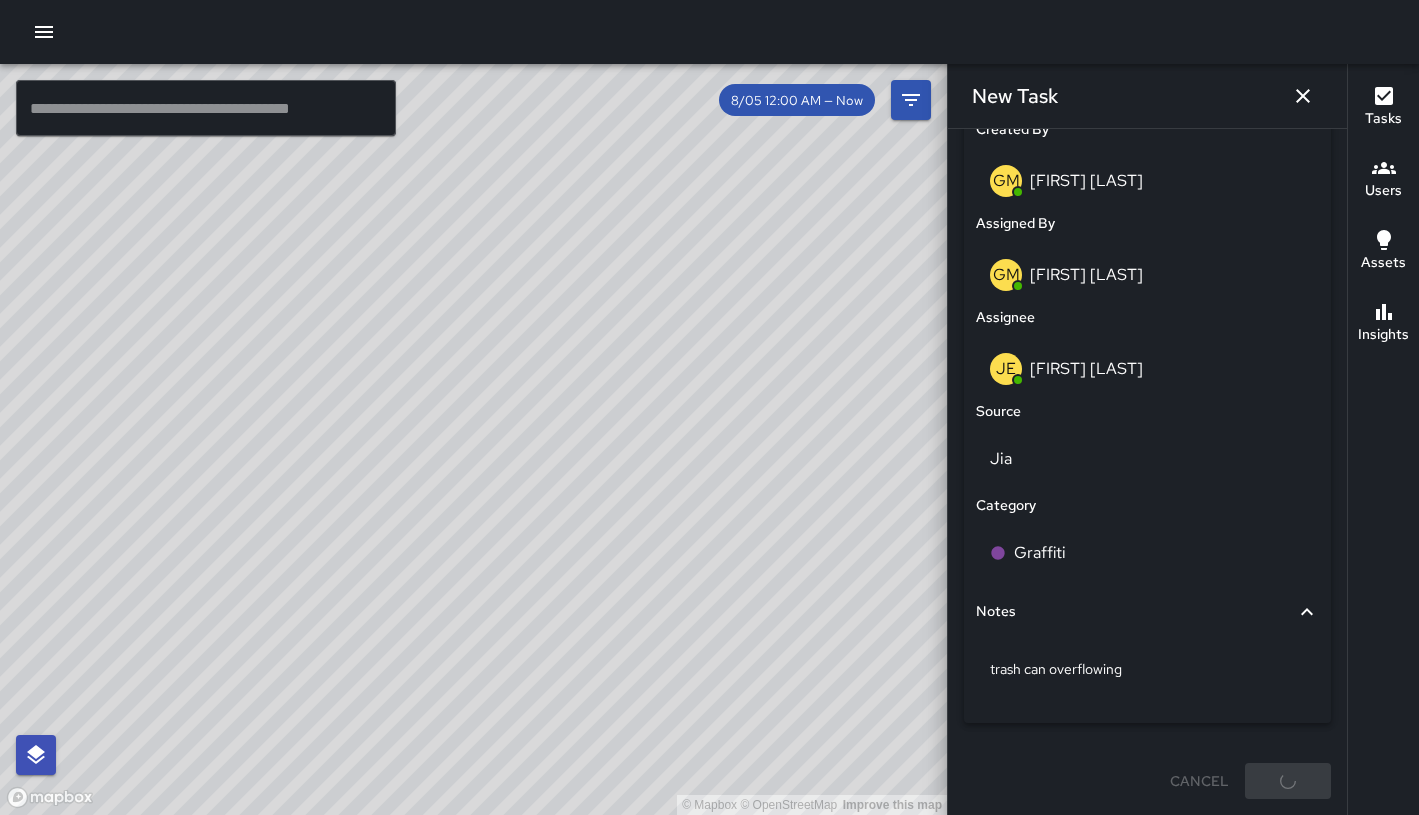 scroll, scrollTop: 4936, scrollLeft: 0, axis: vertical 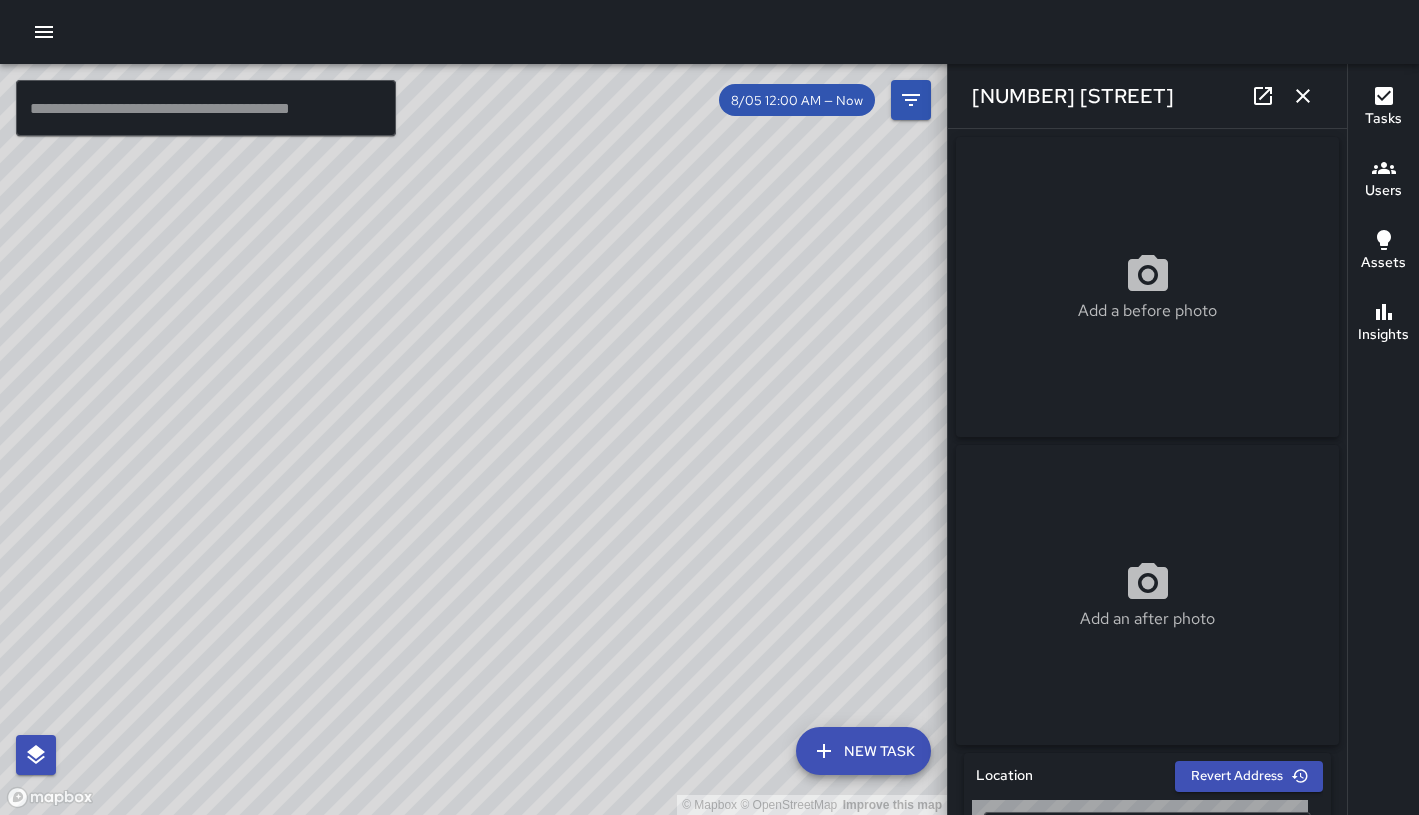 type on "**********" 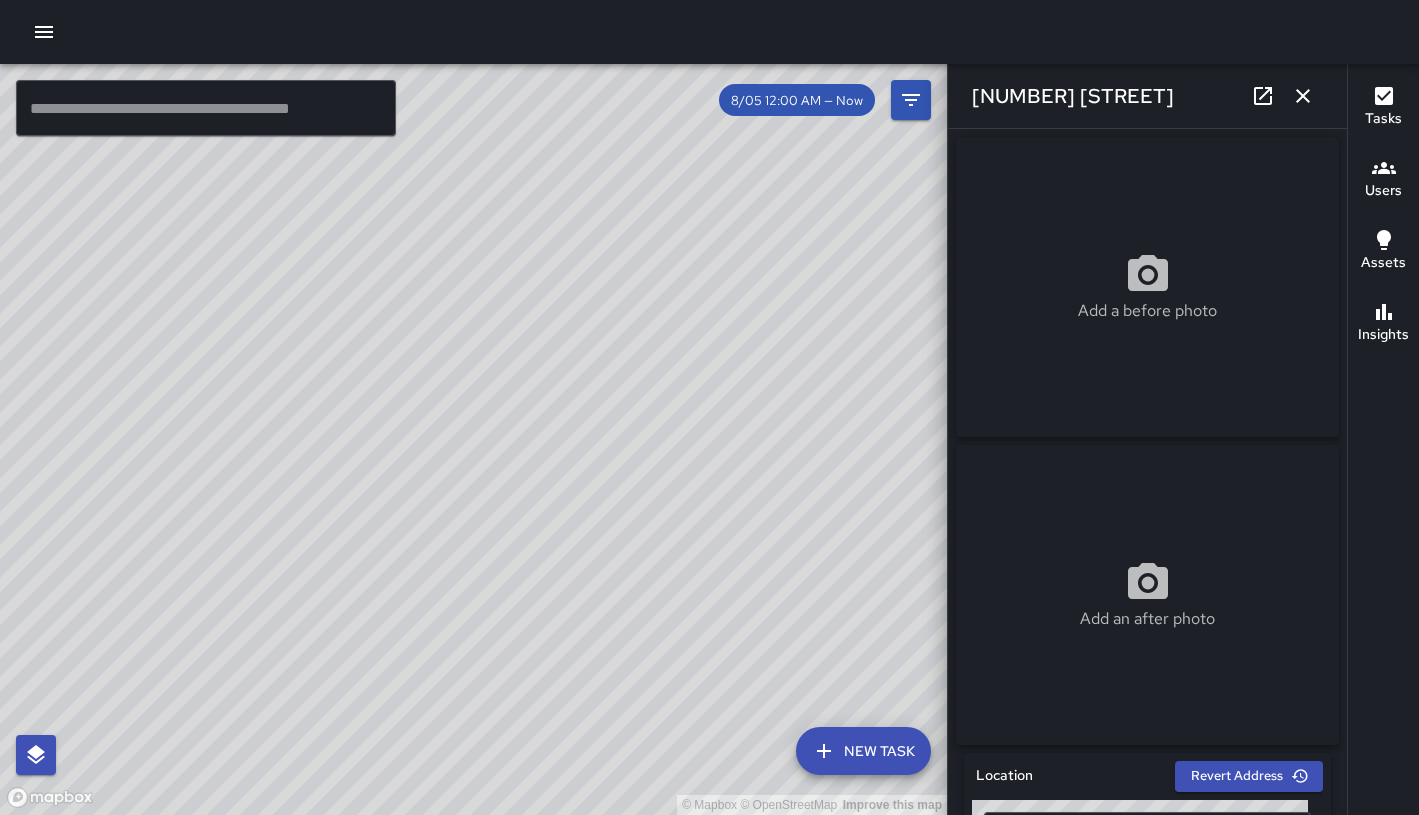 drag, startPoint x: 572, startPoint y: 567, endPoint x: 464, endPoint y: 525, distance: 115.87925 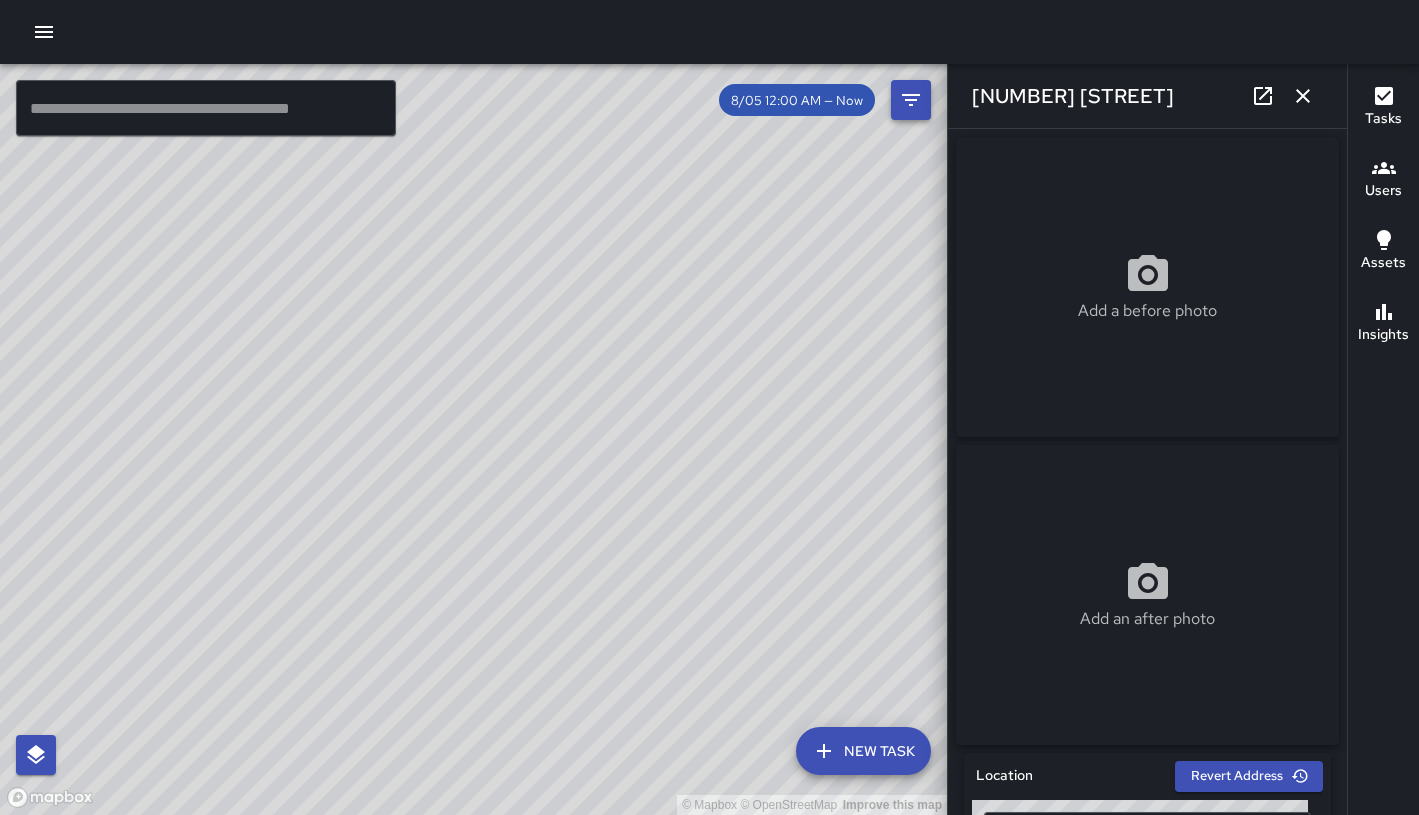click on "8/05 12:00 AM — Now" at bounding box center [825, 100] 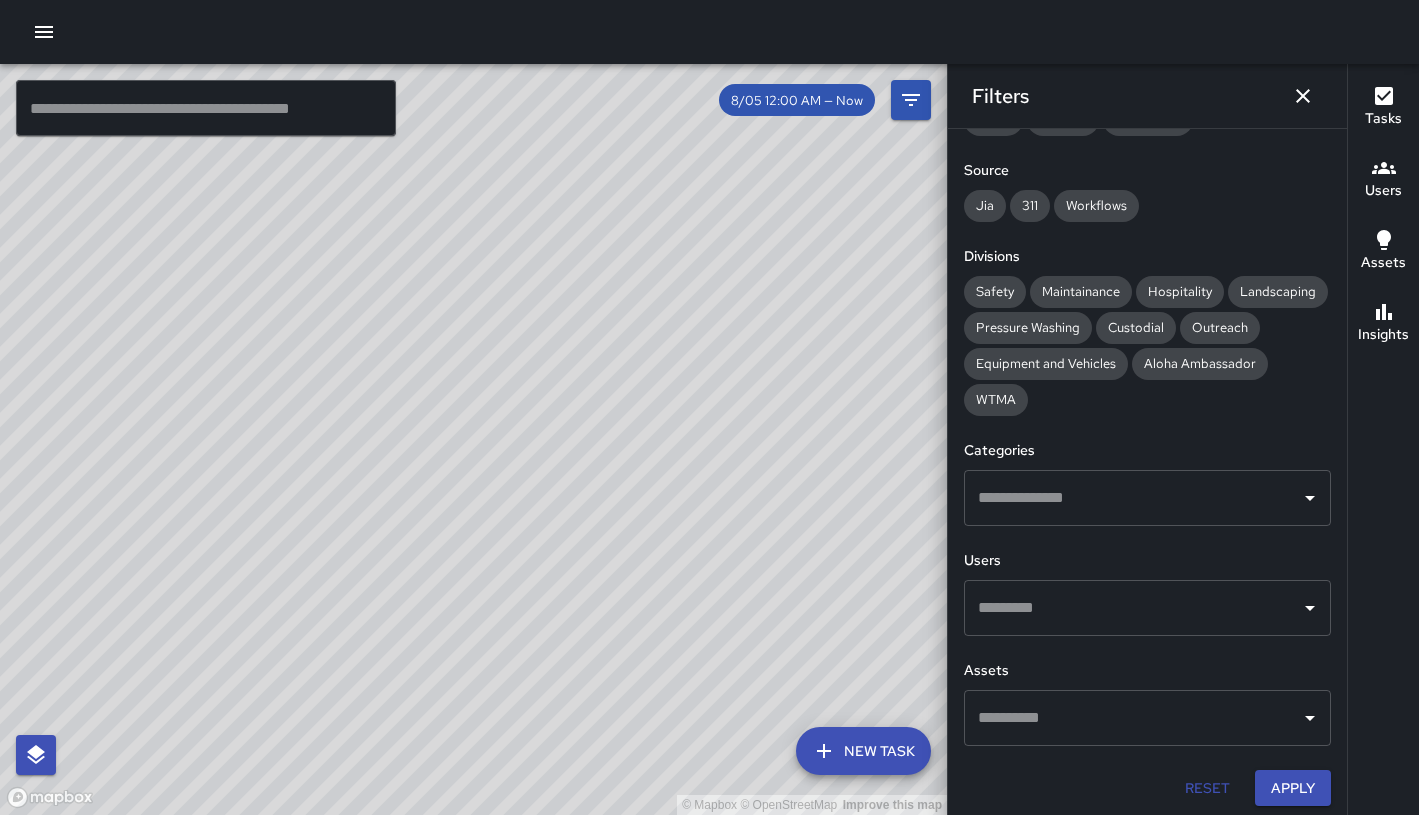 scroll, scrollTop: 179, scrollLeft: 0, axis: vertical 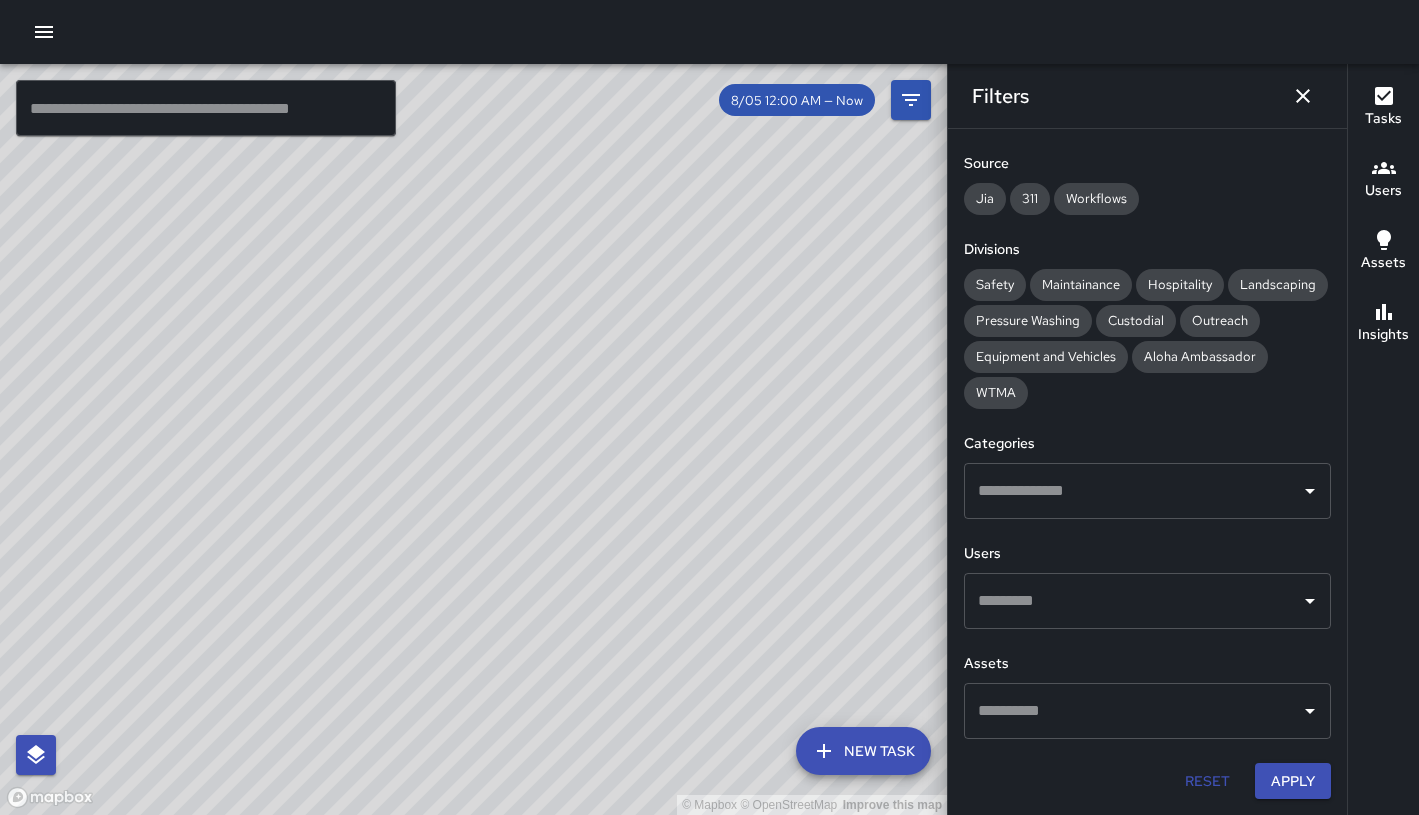 drag, startPoint x: 830, startPoint y: 551, endPoint x: 838, endPoint y: 399, distance: 152.21039 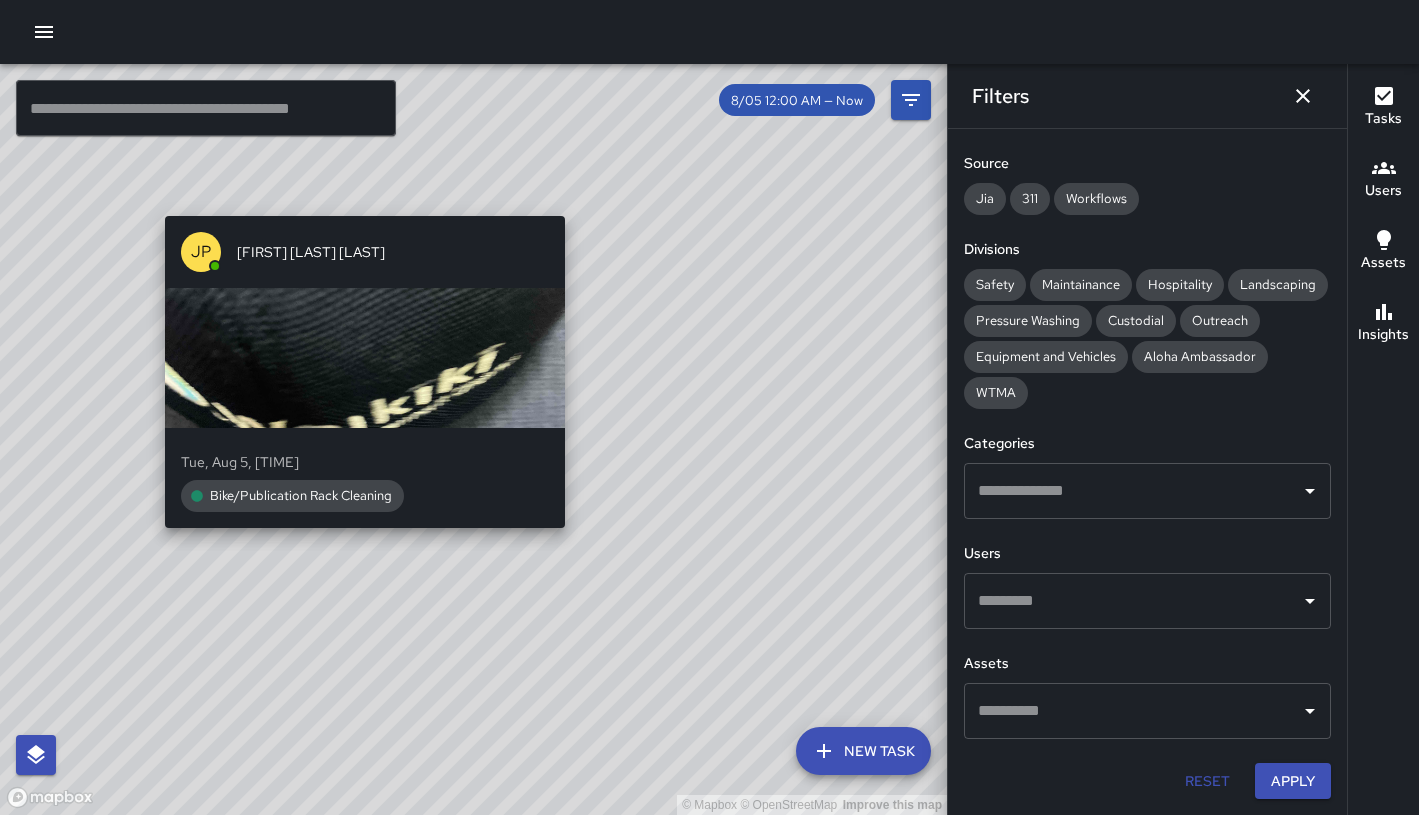 drag, startPoint x: 741, startPoint y: 576, endPoint x: 358, endPoint y: 559, distance: 383.3771 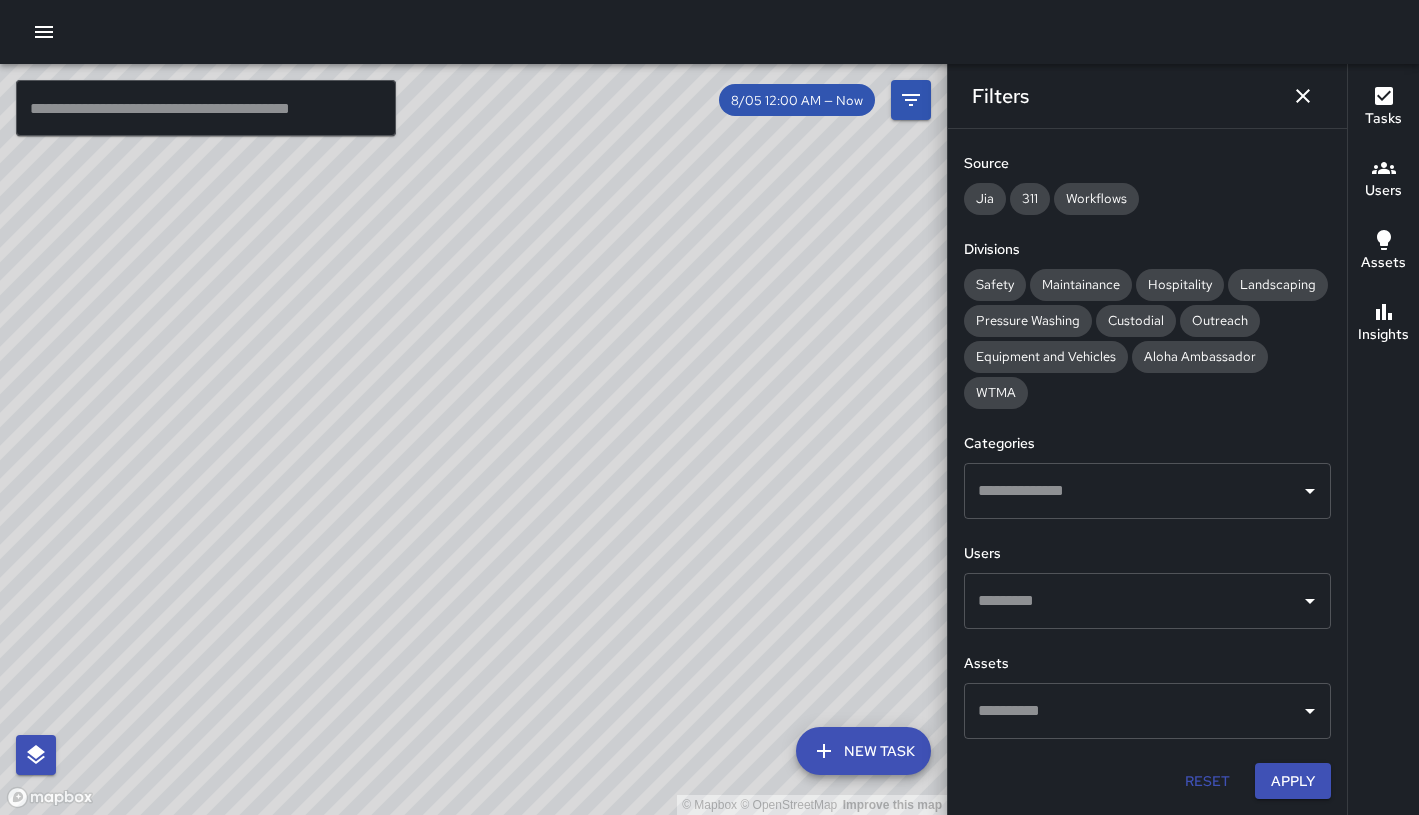 drag, startPoint x: 697, startPoint y: 550, endPoint x: 764, endPoint y: 915, distance: 371.09836 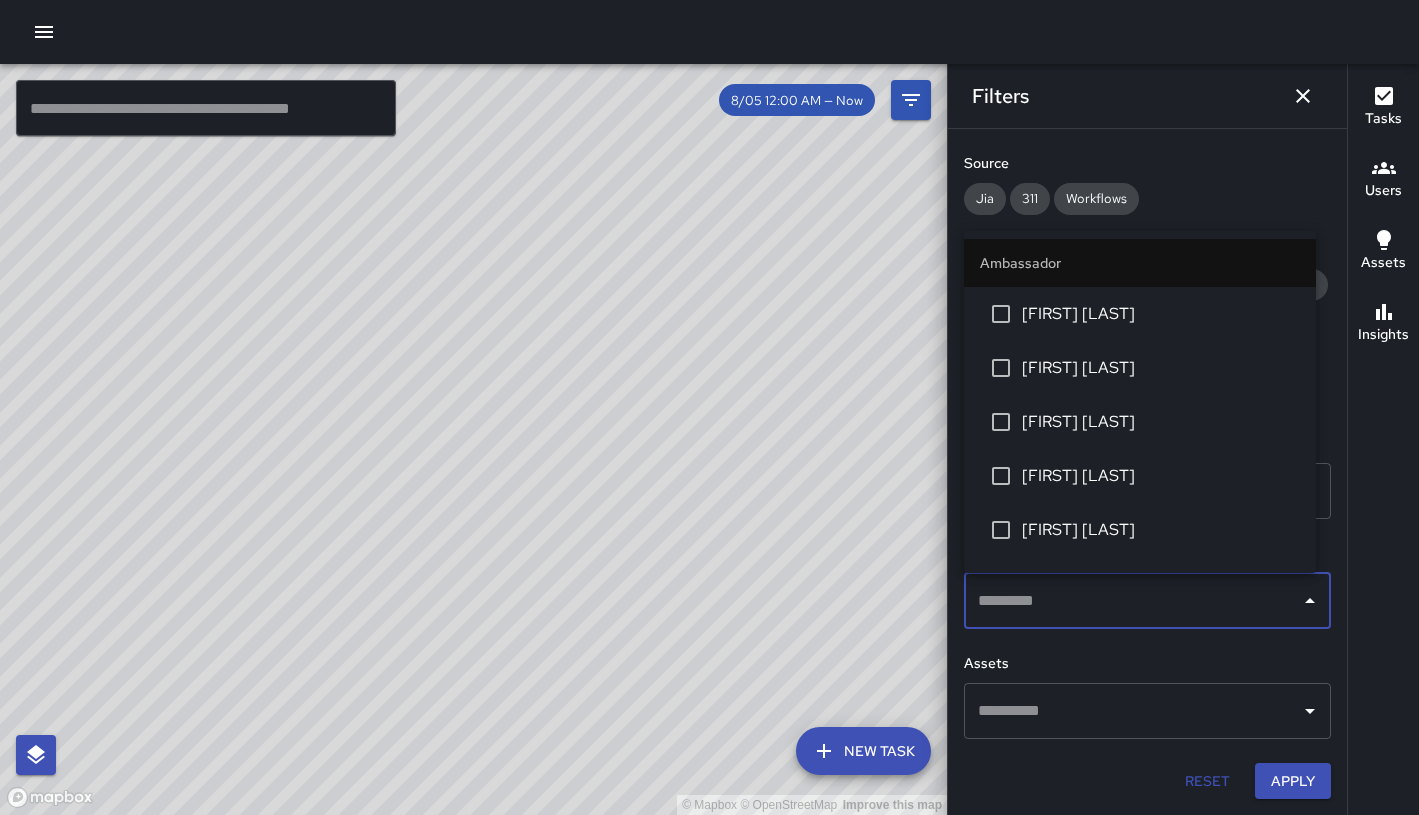 click on "© Mapbox   © OpenStreetMap   Improve this map" at bounding box center [473, 439] 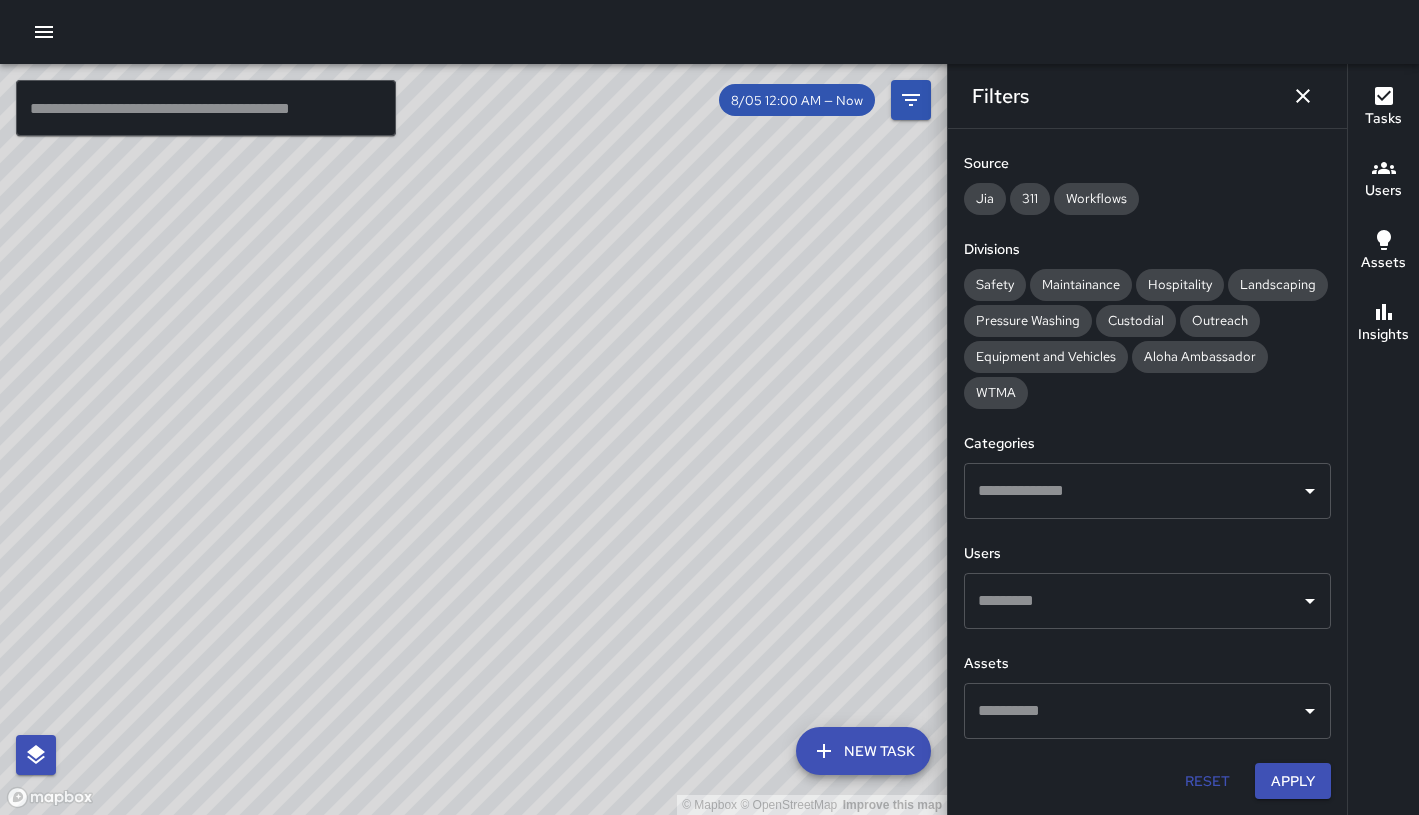 drag, startPoint x: 790, startPoint y: 594, endPoint x: 849, endPoint y: 545, distance: 76.6942 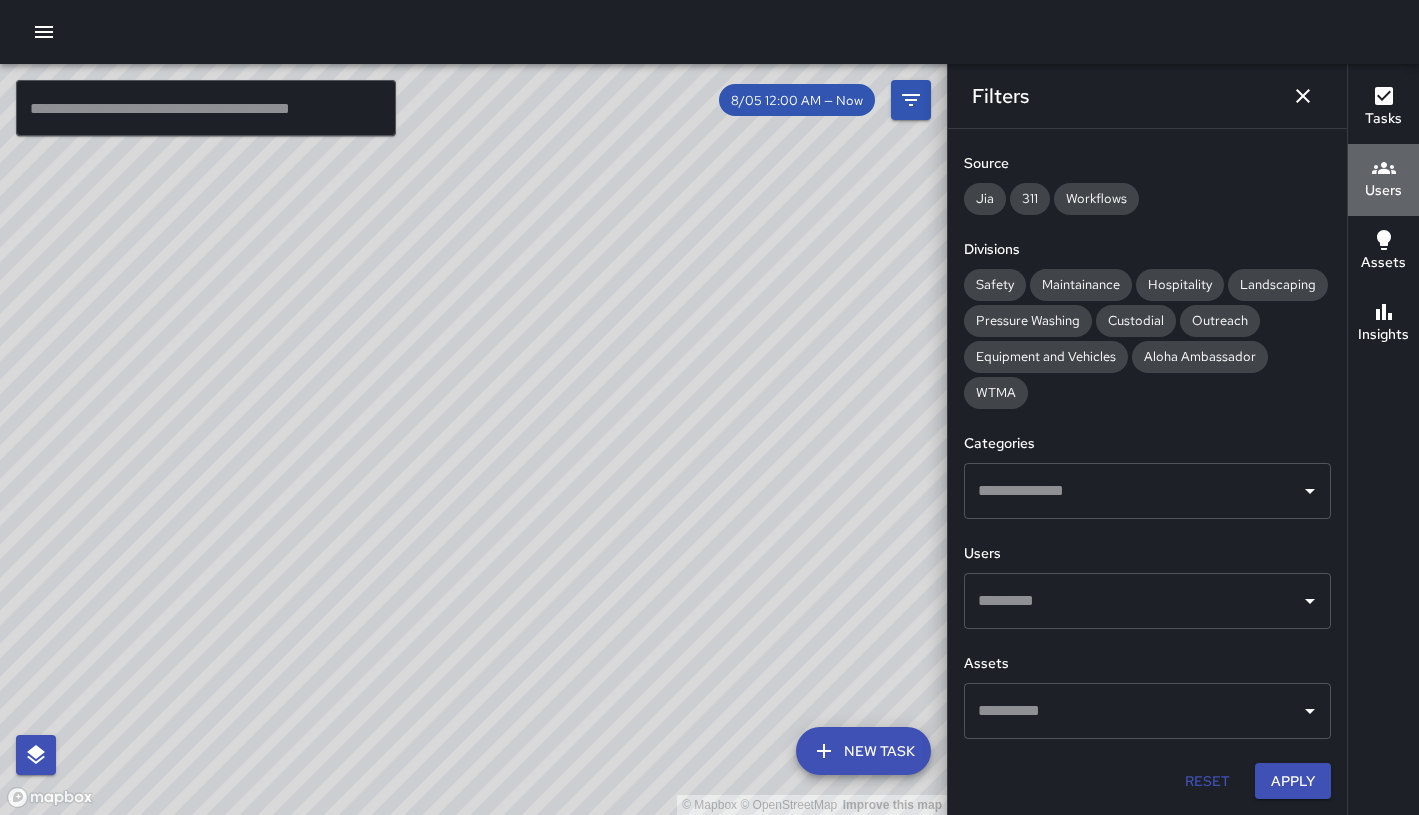 click on "Users" at bounding box center (1383, 191) 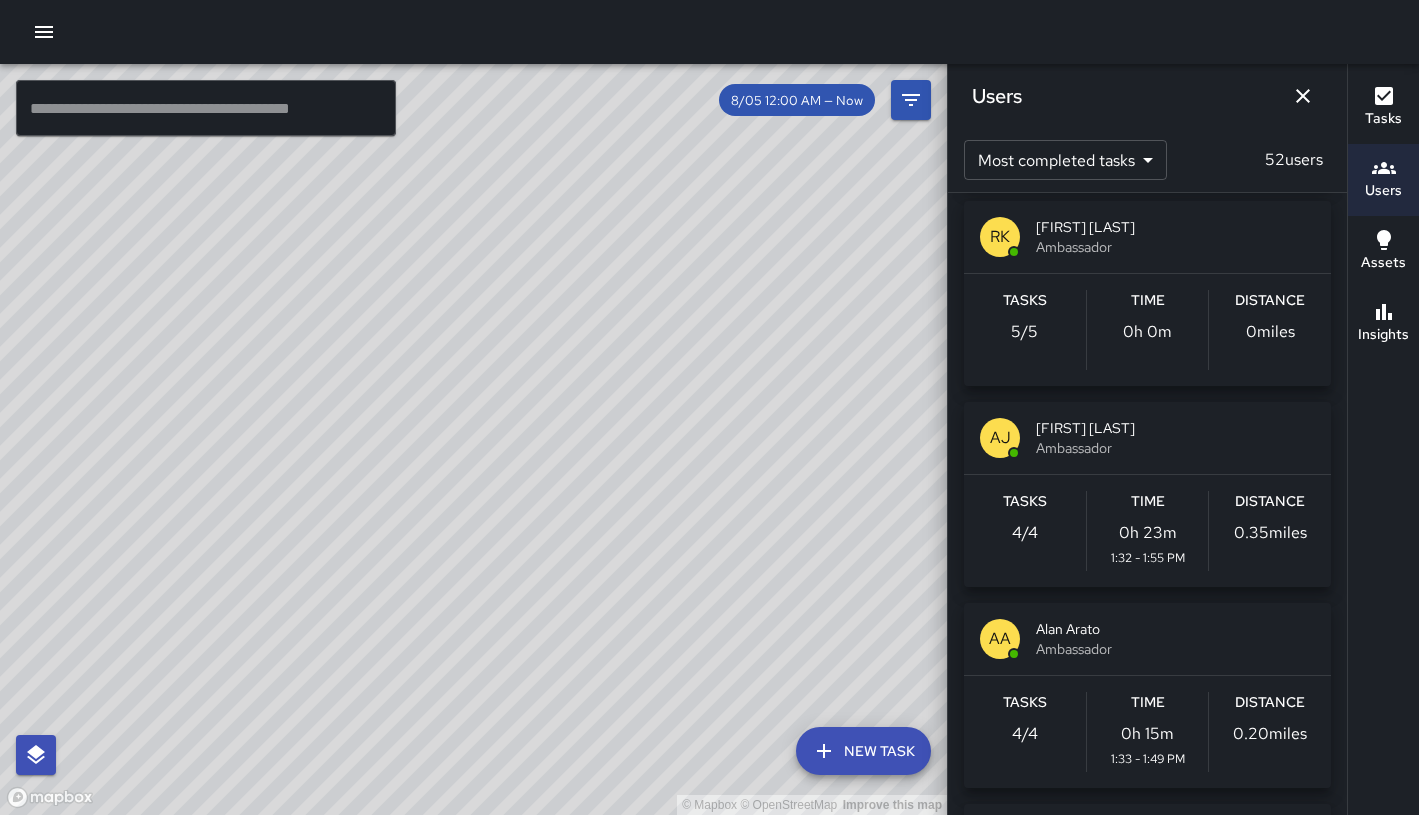 scroll, scrollTop: 1094, scrollLeft: 0, axis: vertical 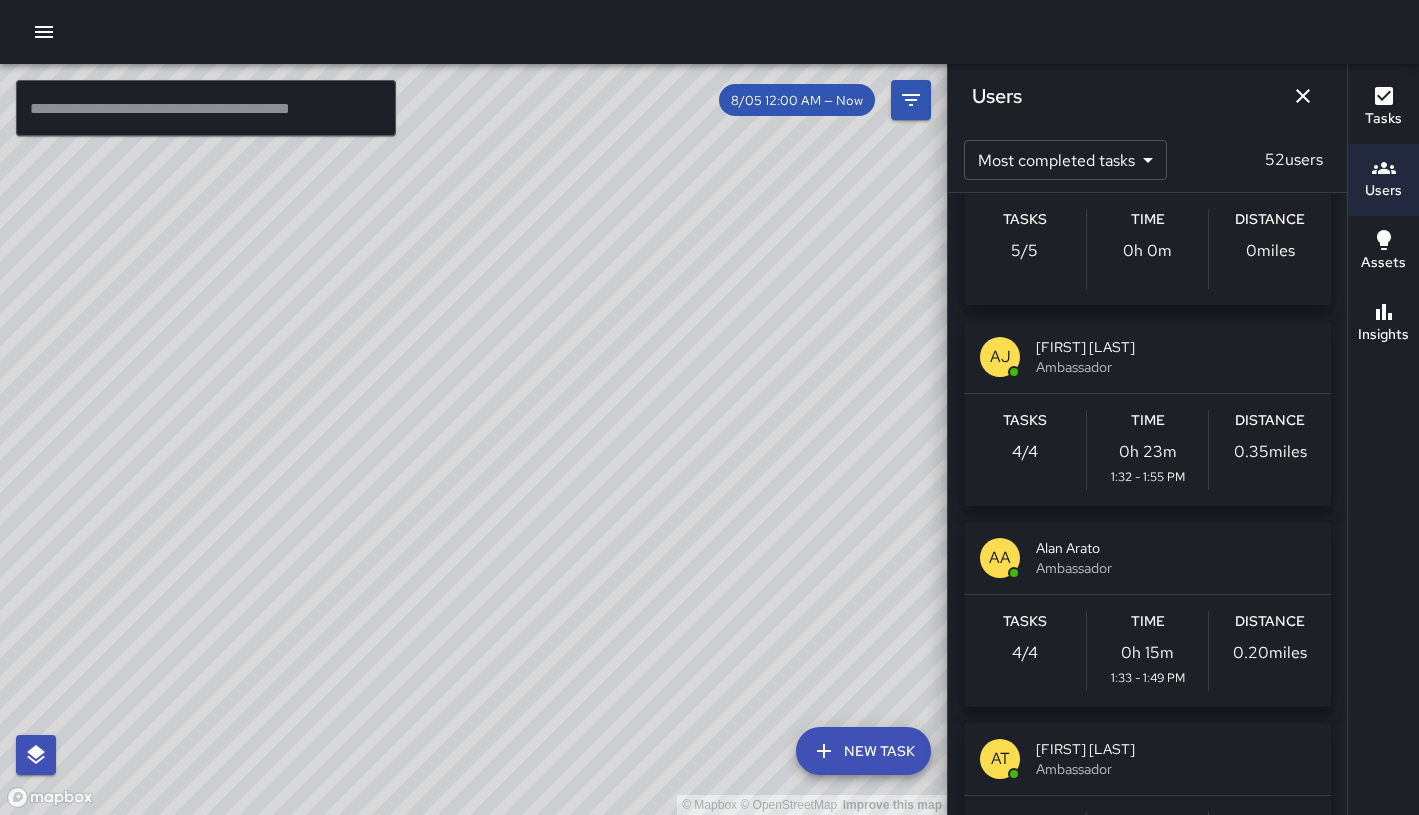 click on "Alan Arato" at bounding box center [1175, 548] 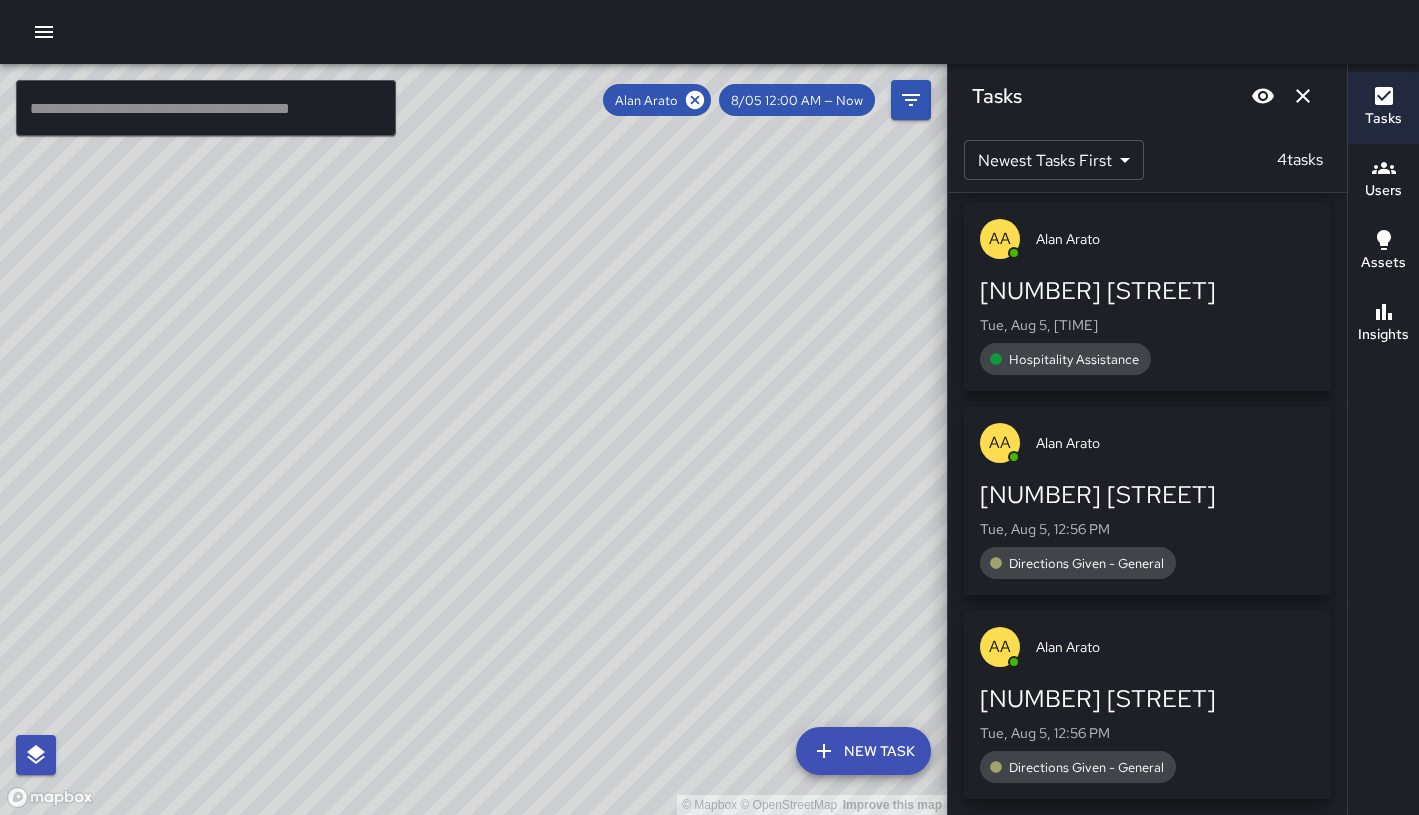 scroll, scrollTop: 210, scrollLeft: 0, axis: vertical 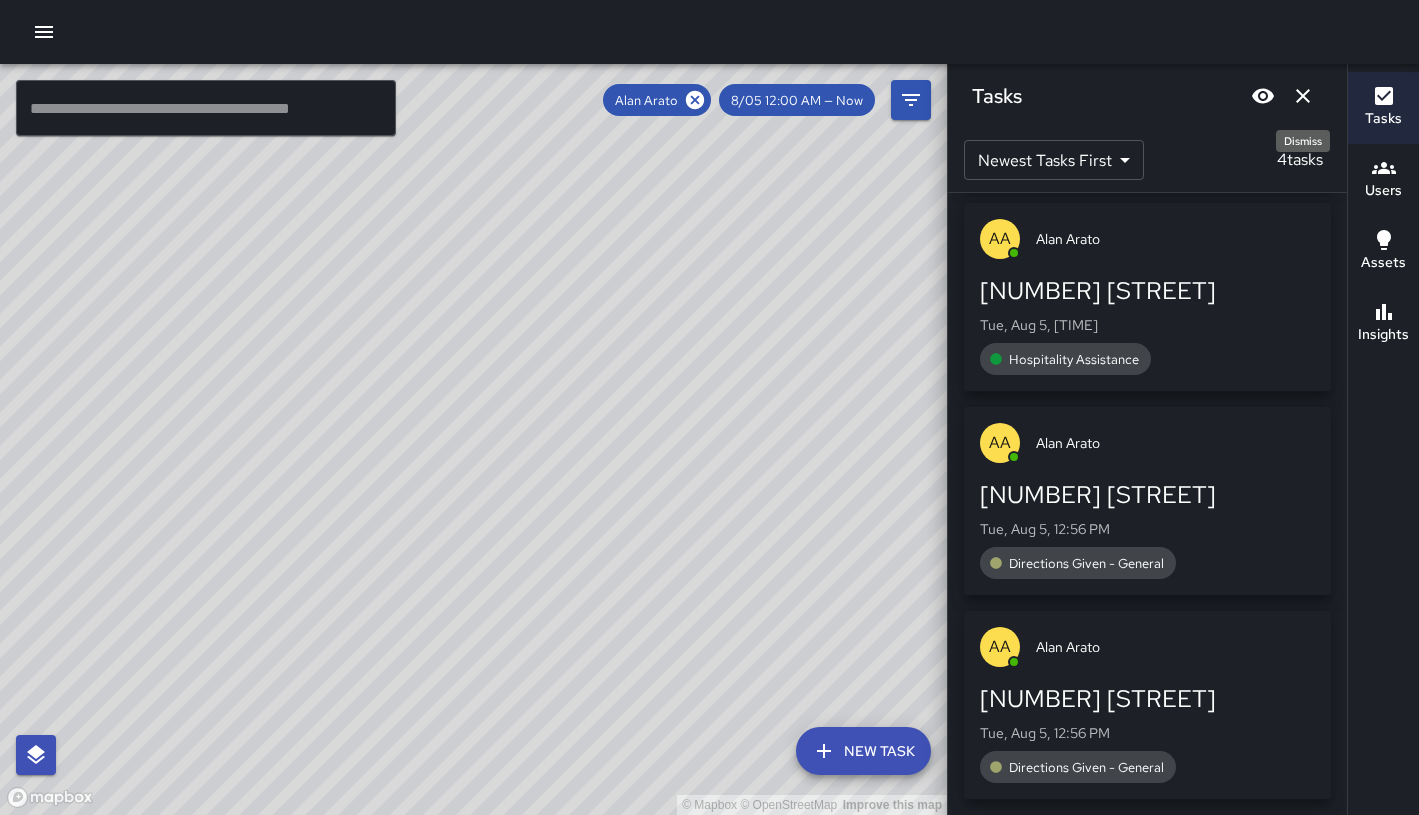 click 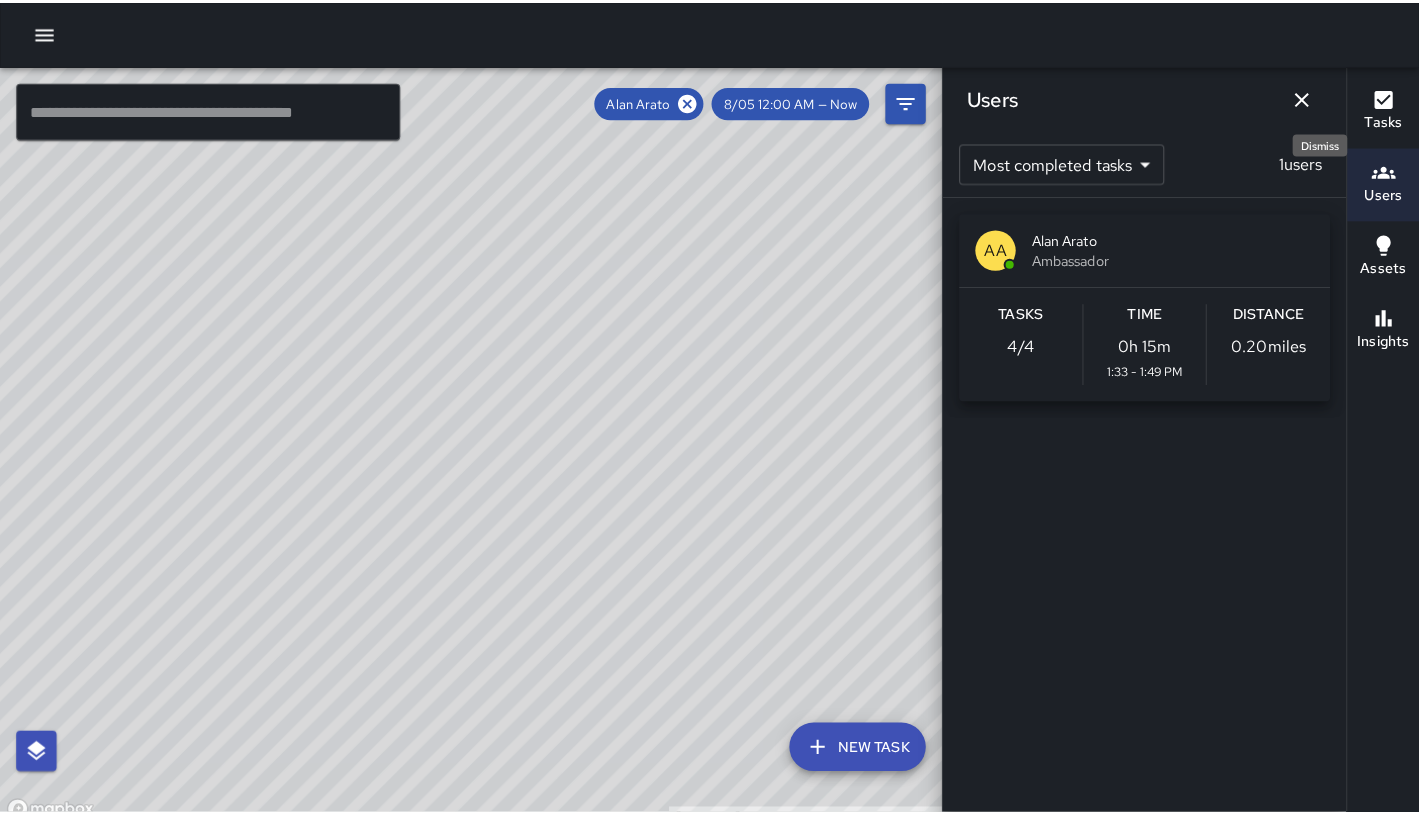 scroll, scrollTop: 210, scrollLeft: 0, axis: vertical 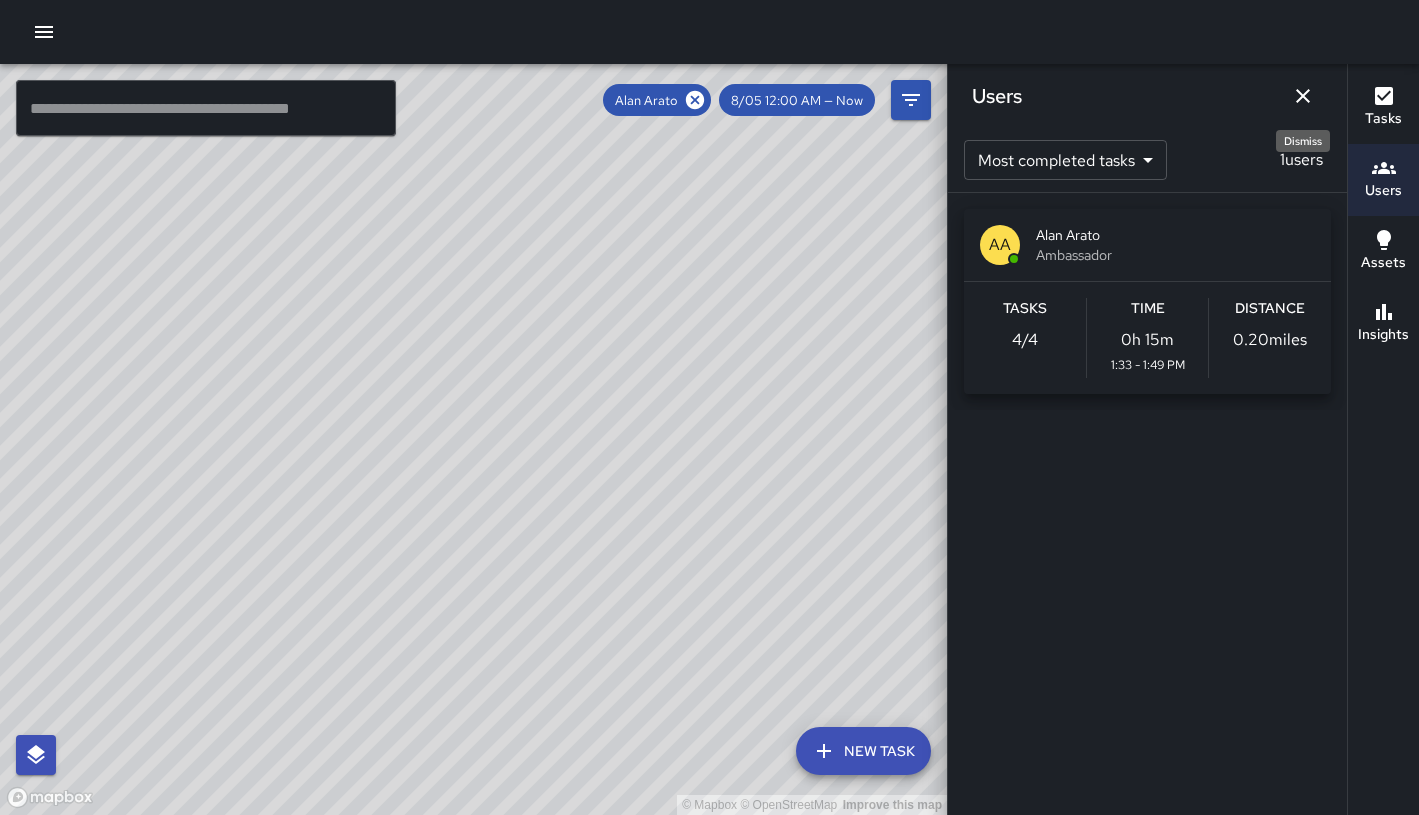 click 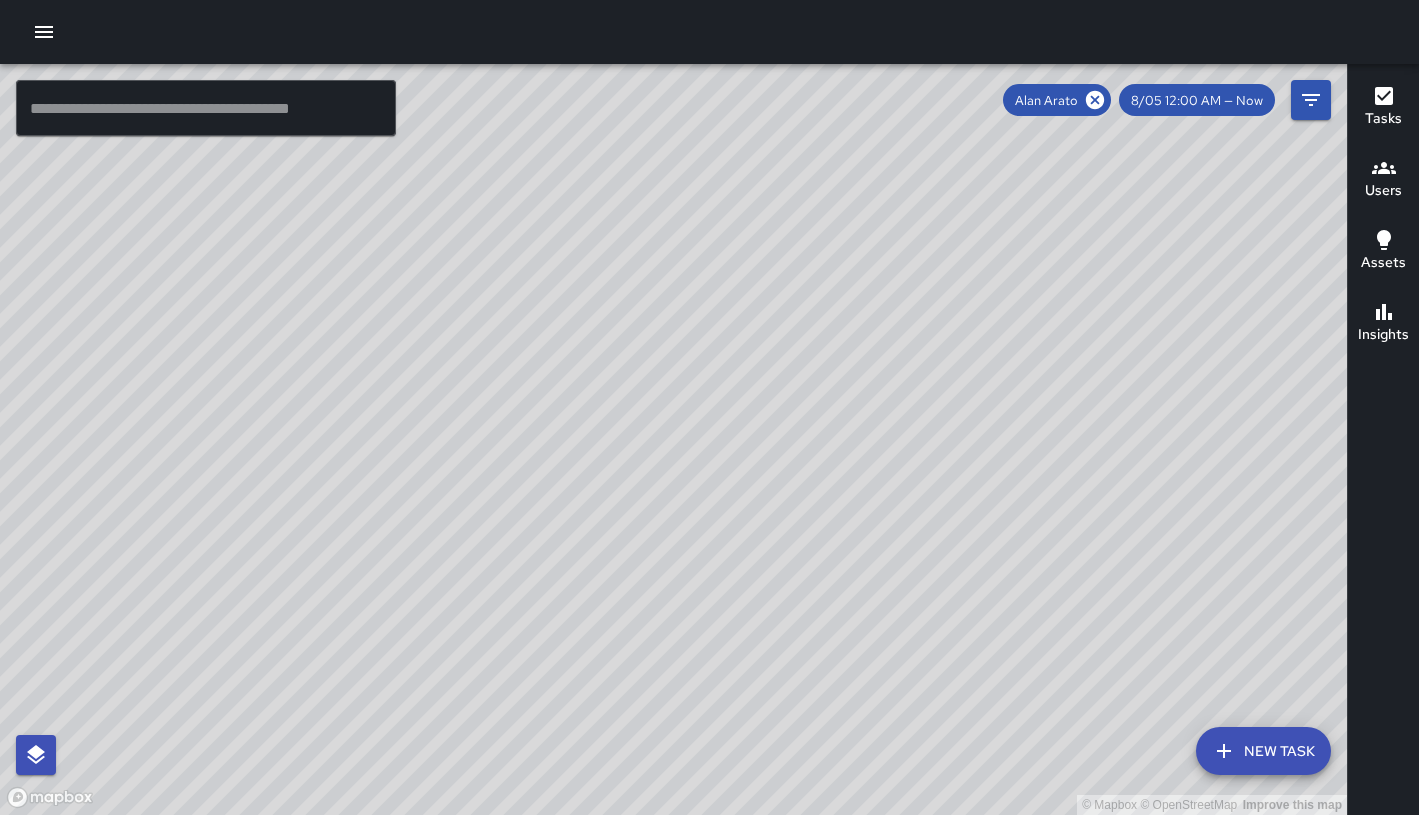 click 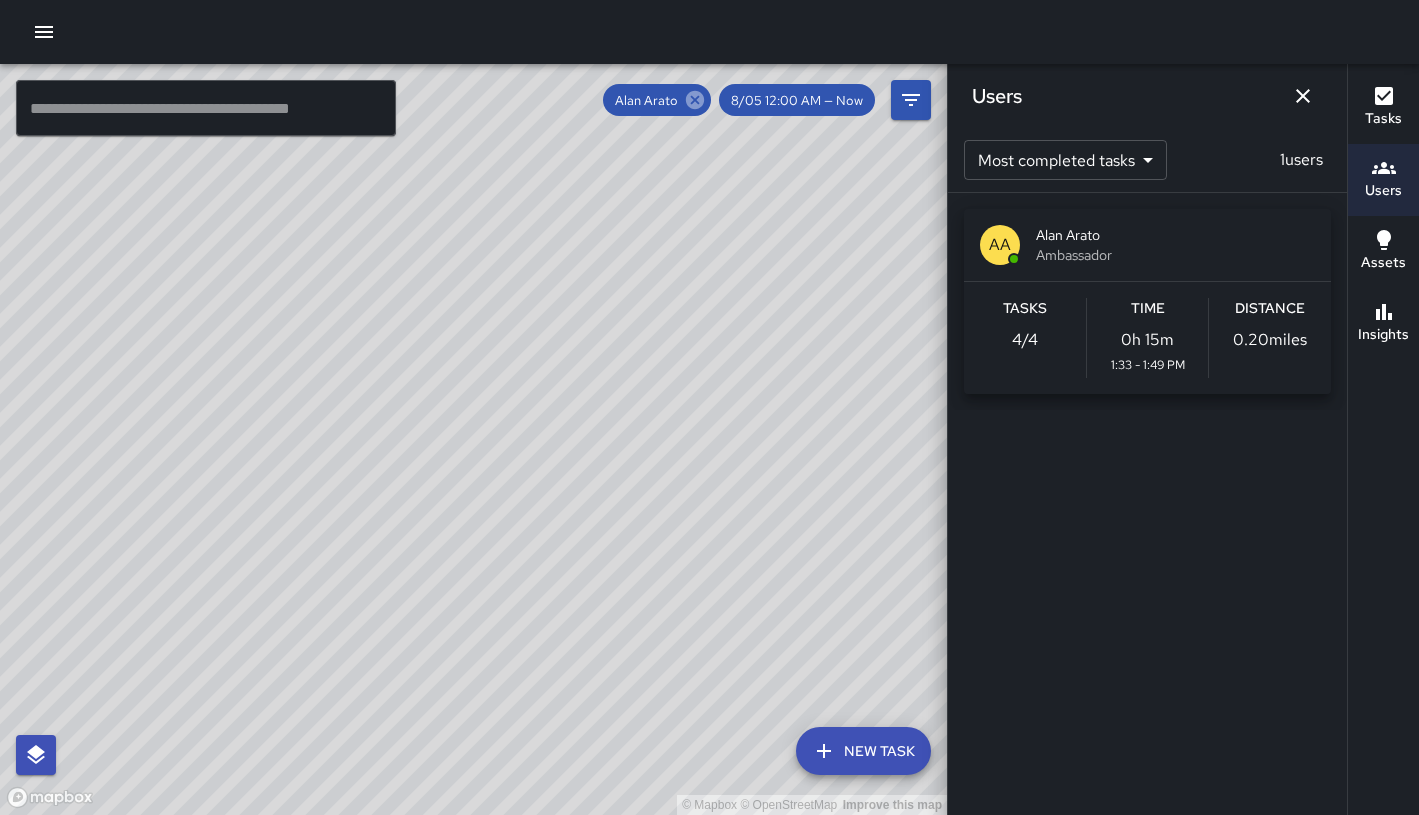 click 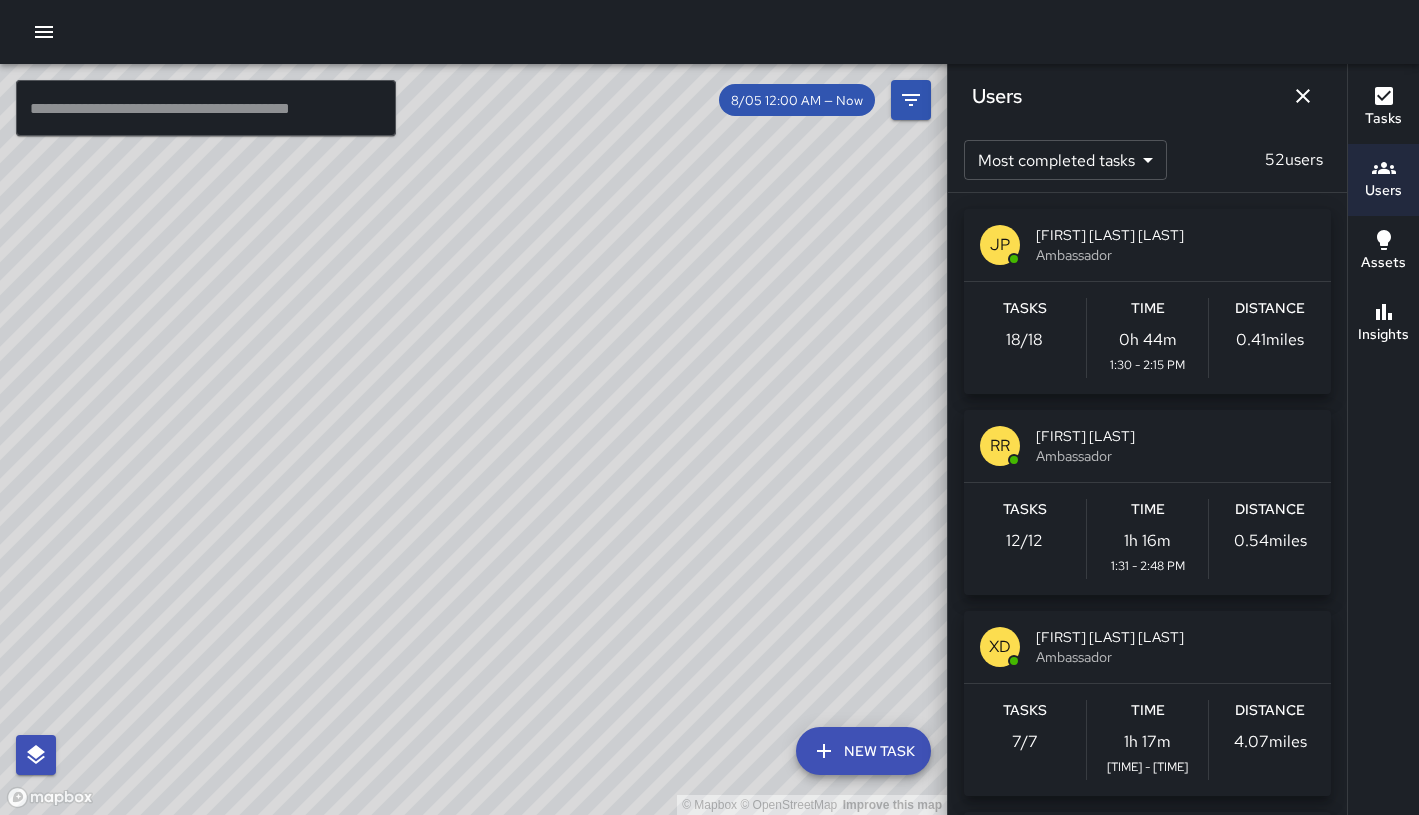 scroll, scrollTop: 5500, scrollLeft: 0, axis: vertical 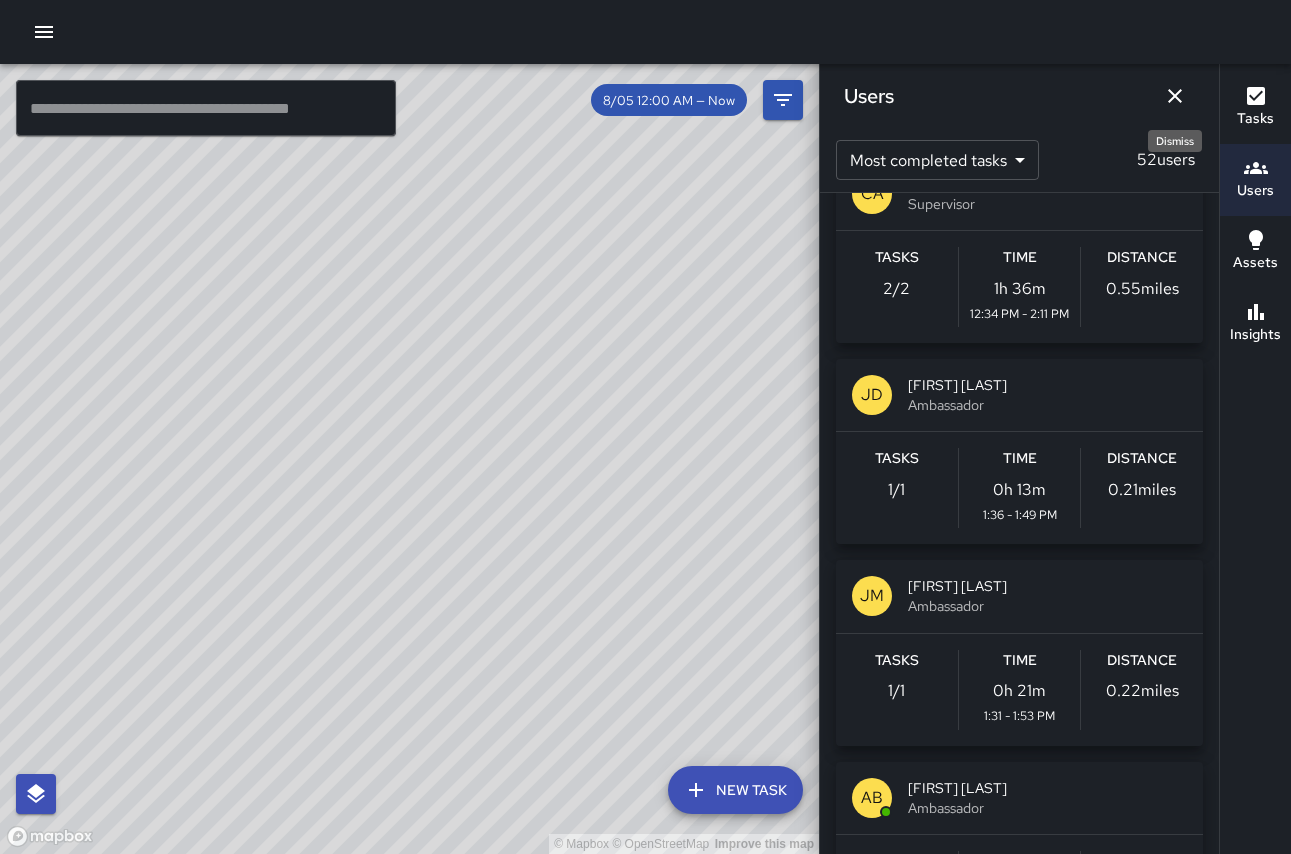 click 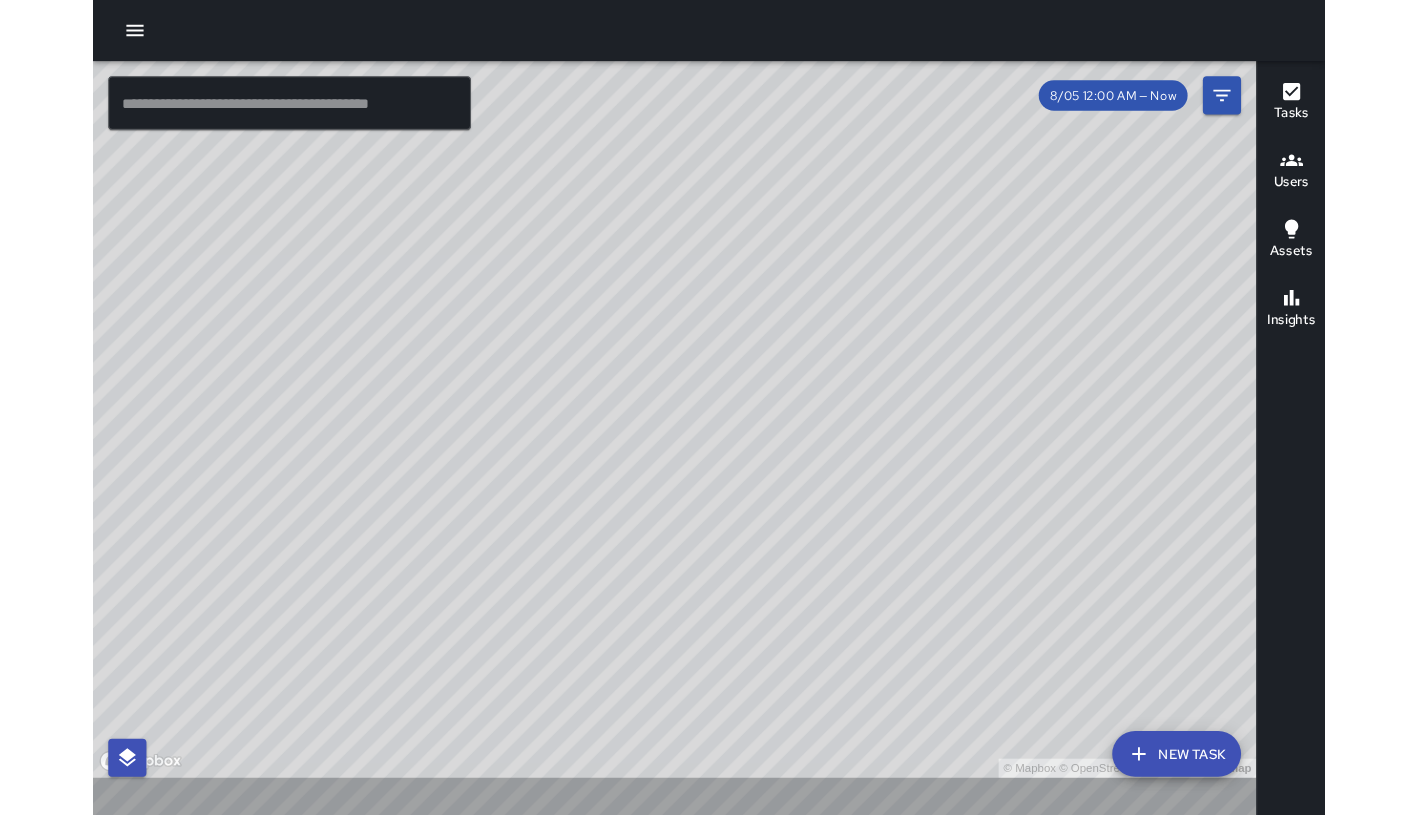 scroll, scrollTop: 5860, scrollLeft: 0, axis: vertical 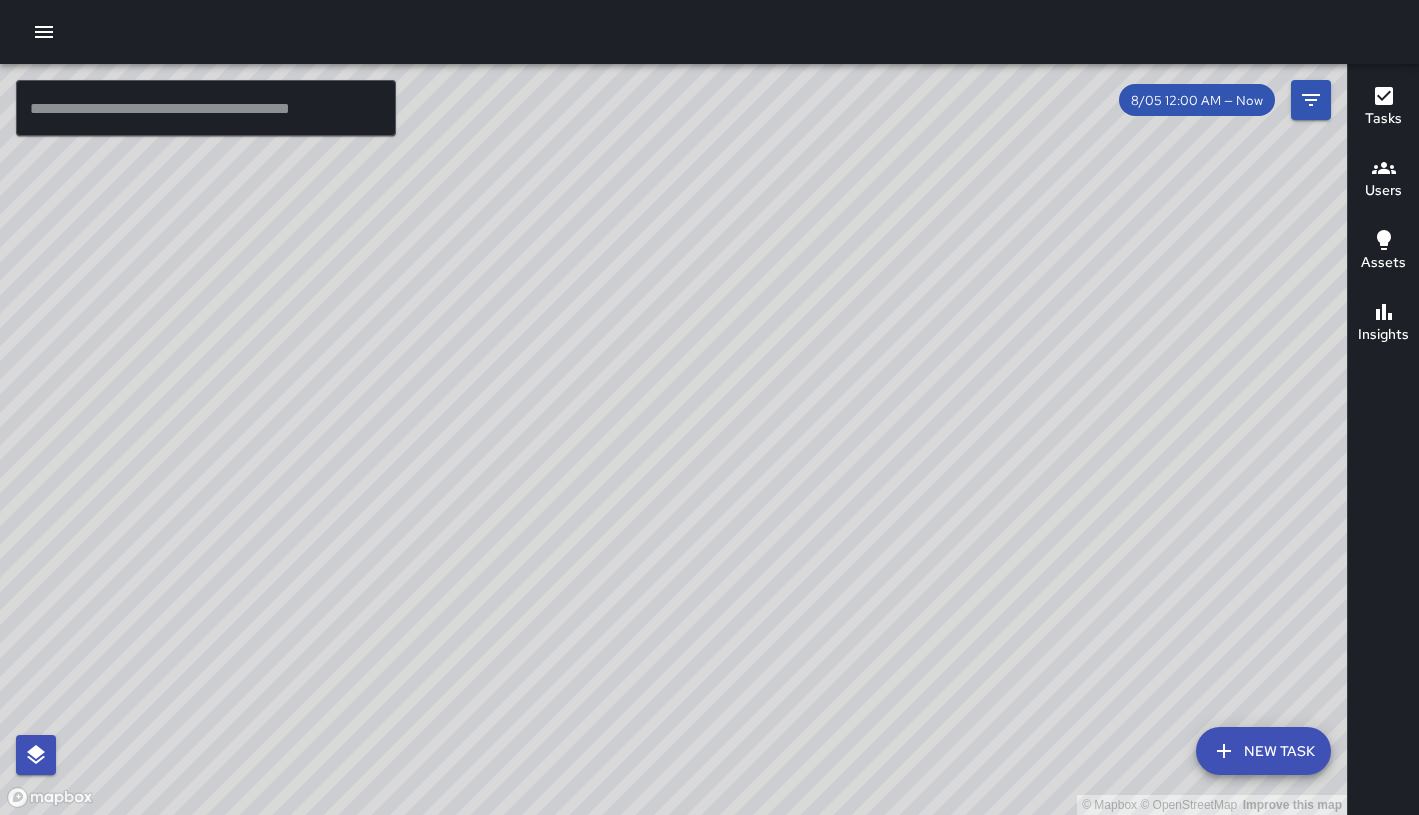 click on "© Mapbox   © OpenStreetMap   Improve this map" at bounding box center [673, 439] 